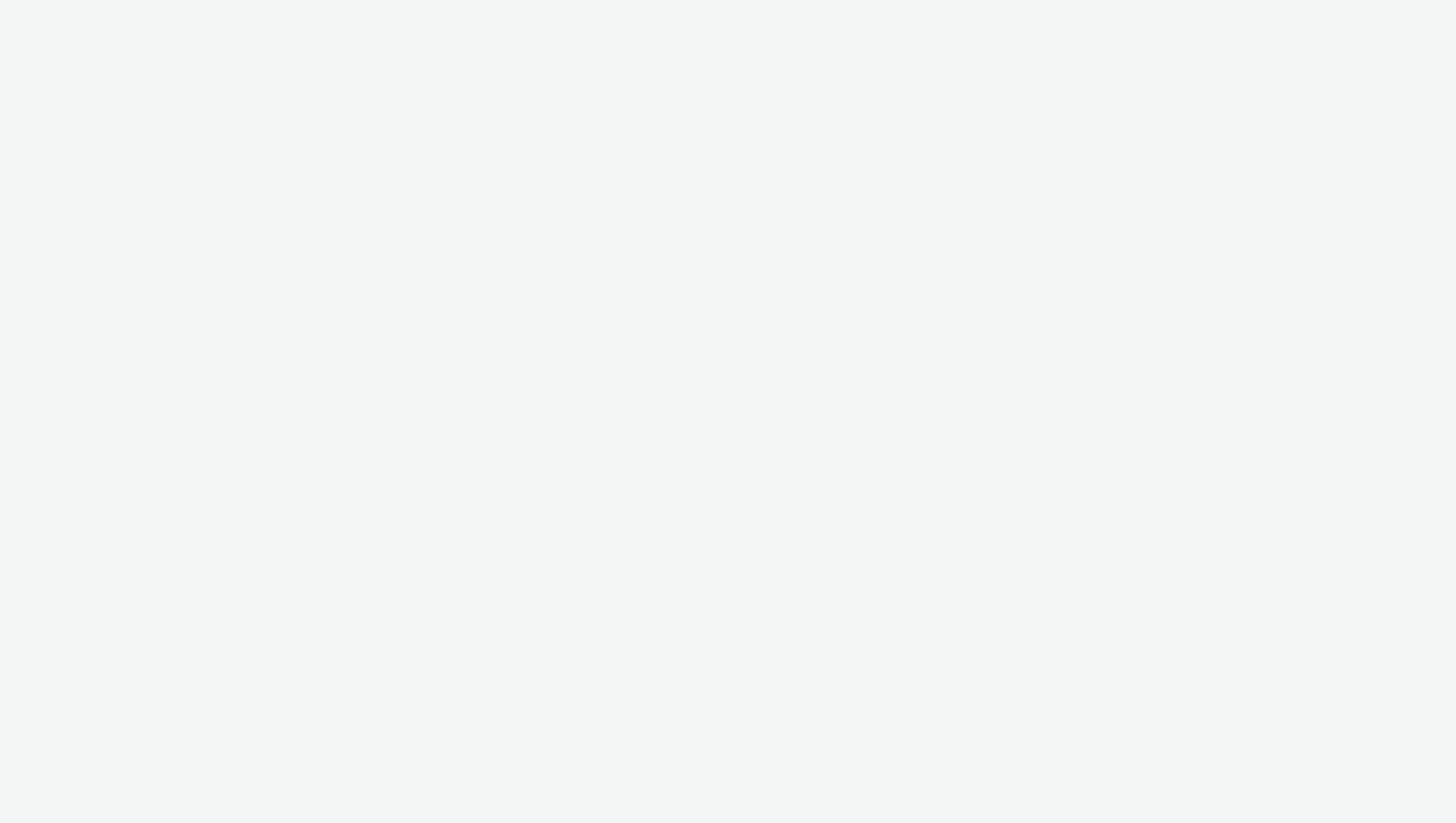 scroll, scrollTop: 0, scrollLeft: 0, axis: both 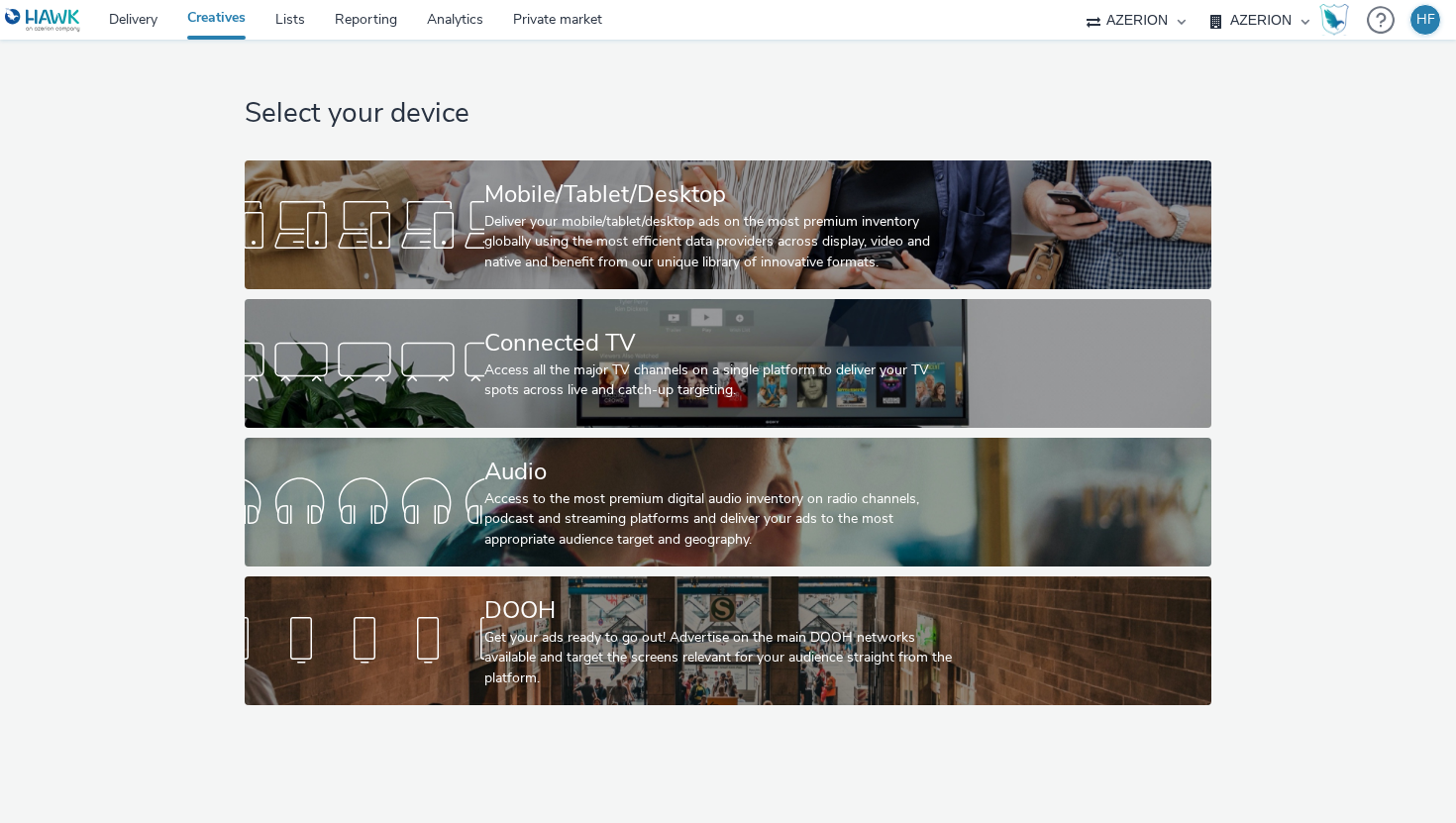 click on "Creatives" at bounding box center (216, 20) 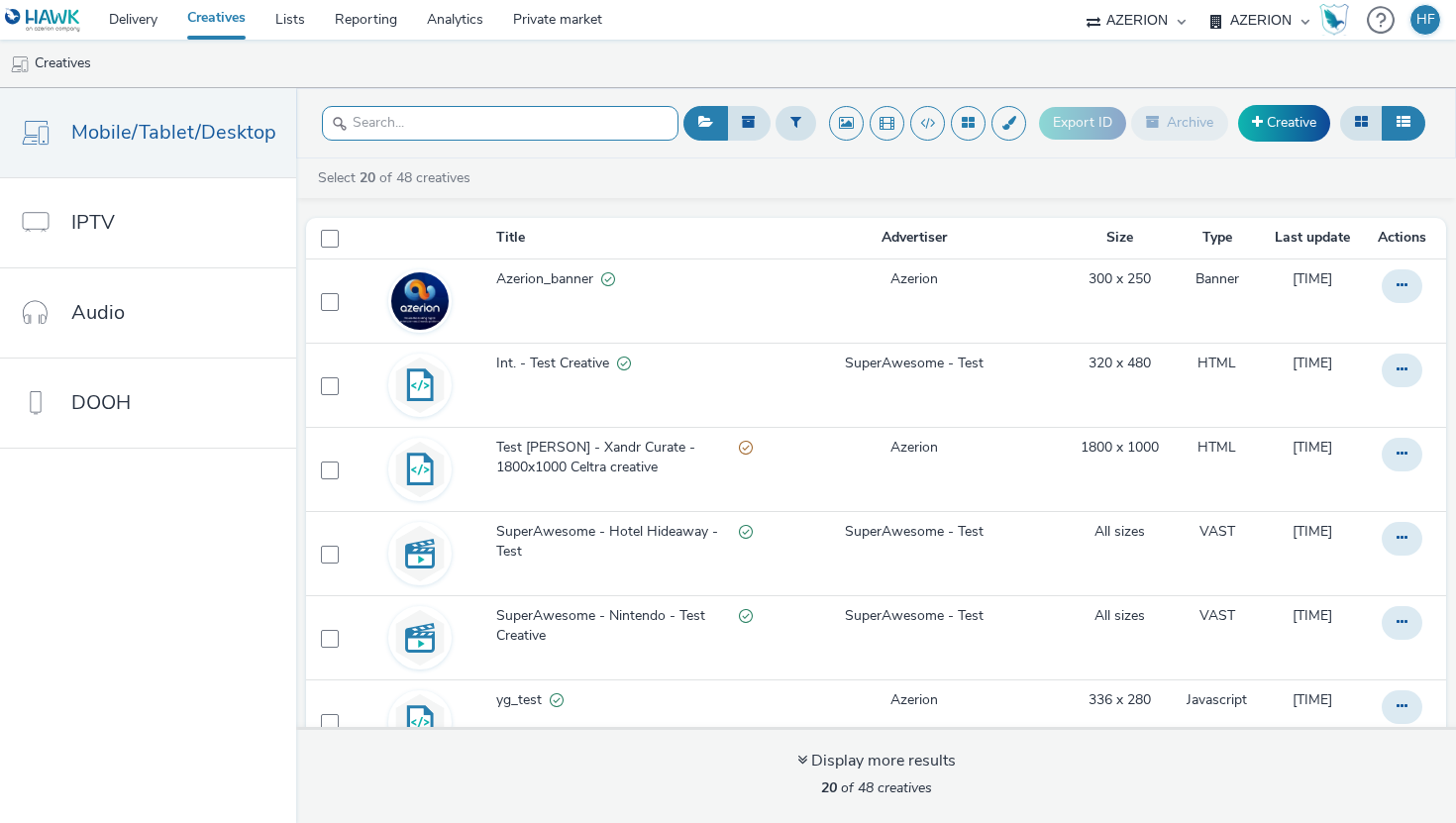 click at bounding box center (500, 123) 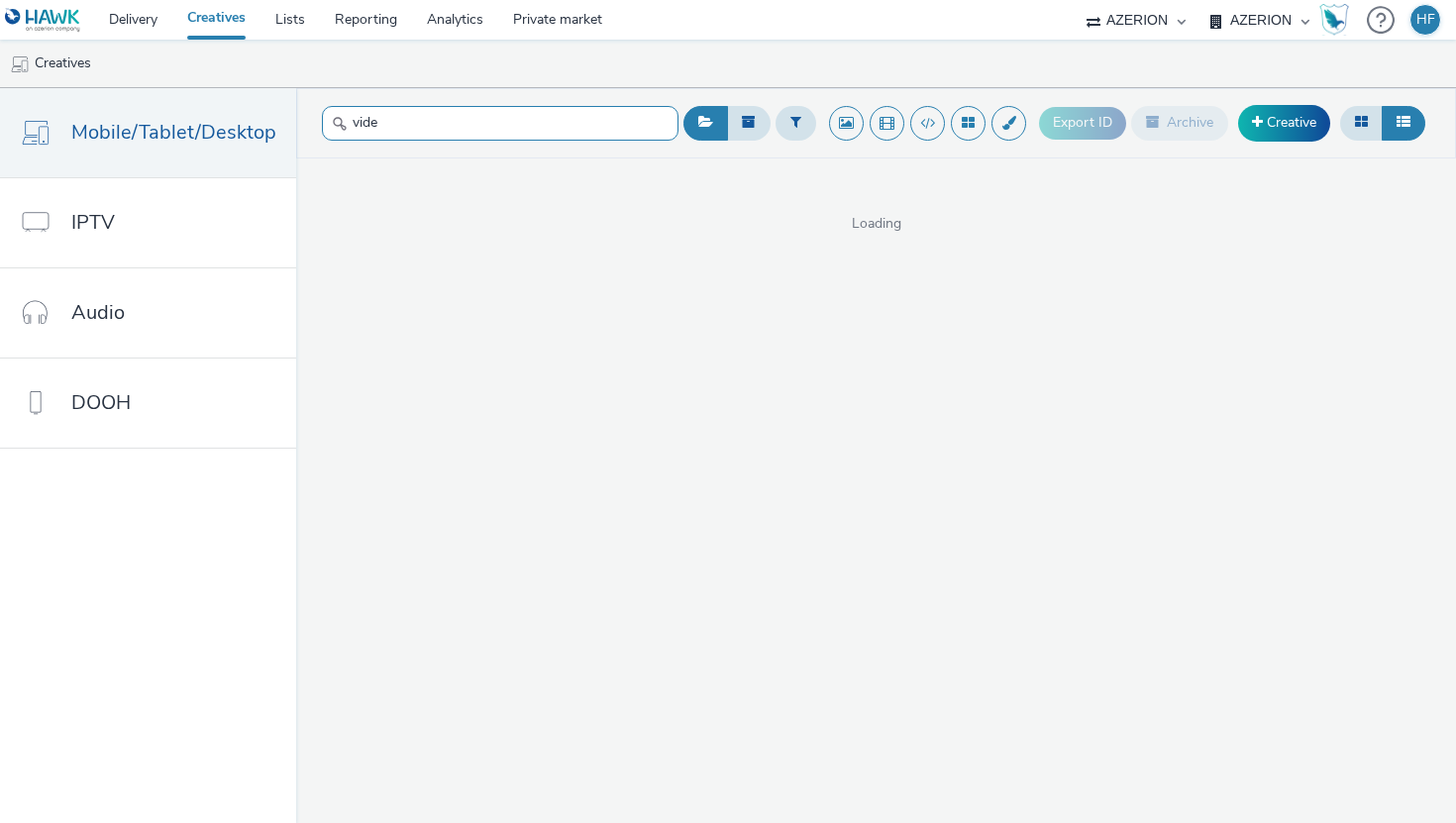 type on "video" 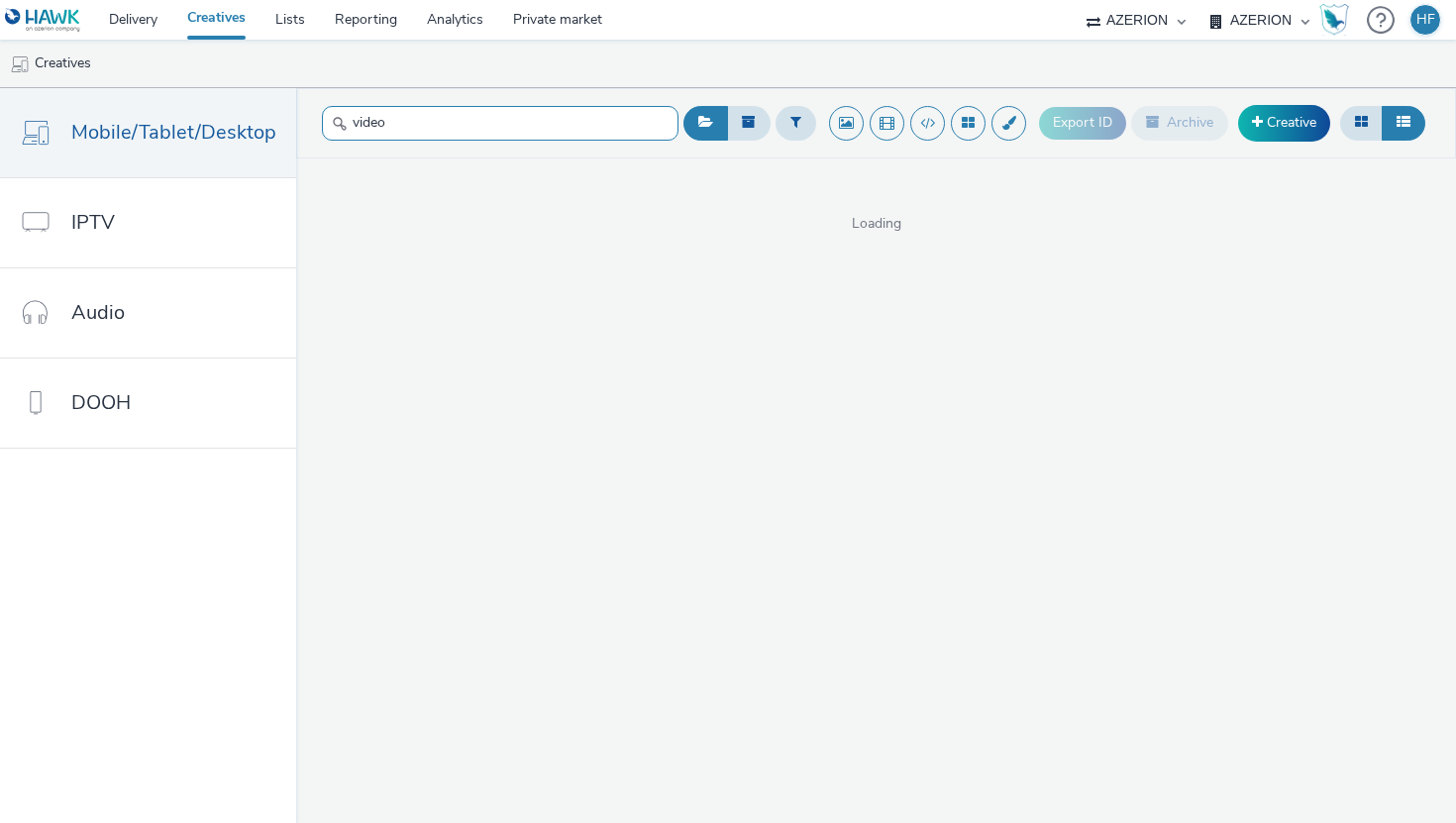 type 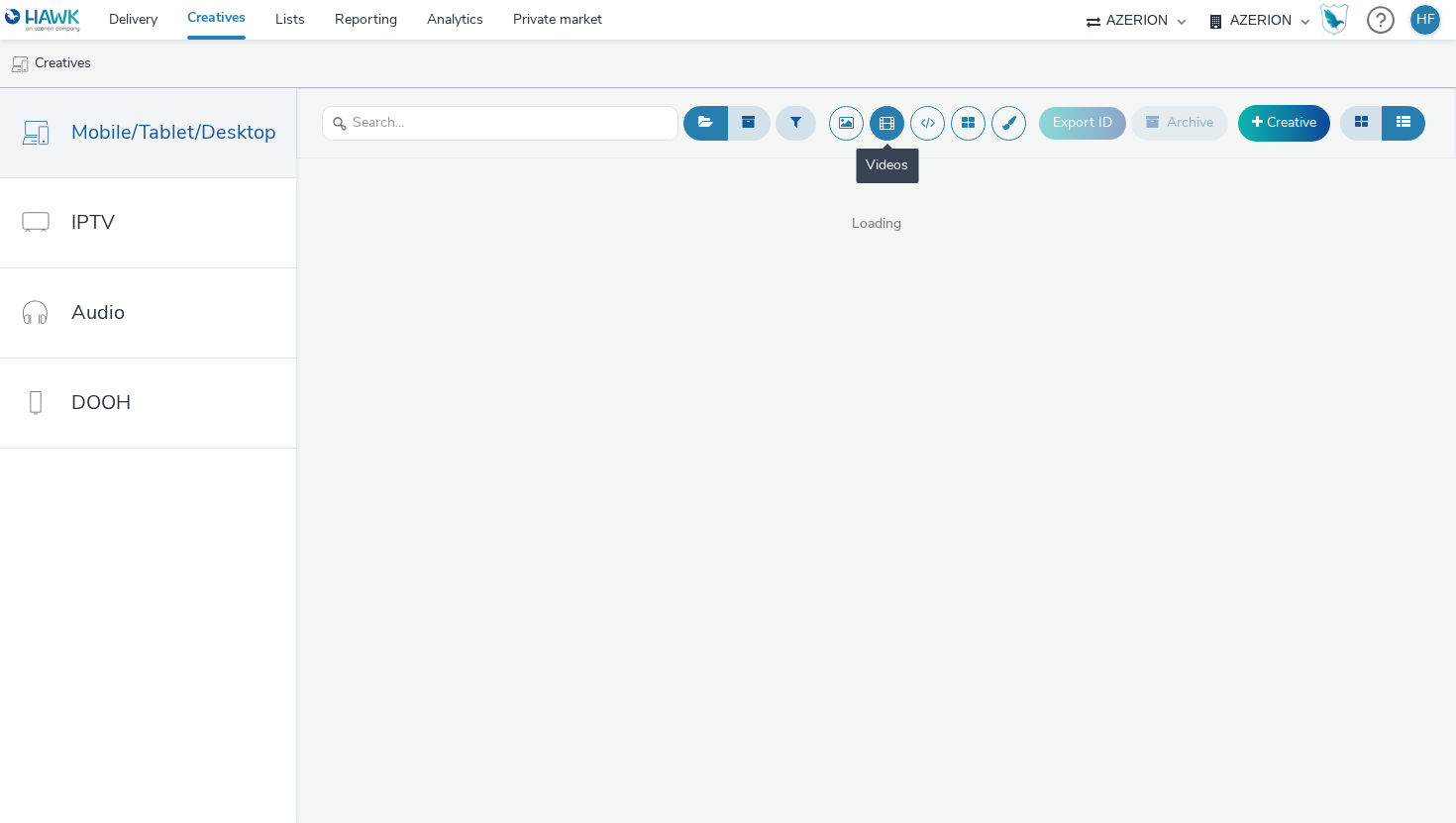 click at bounding box center [886, 123] 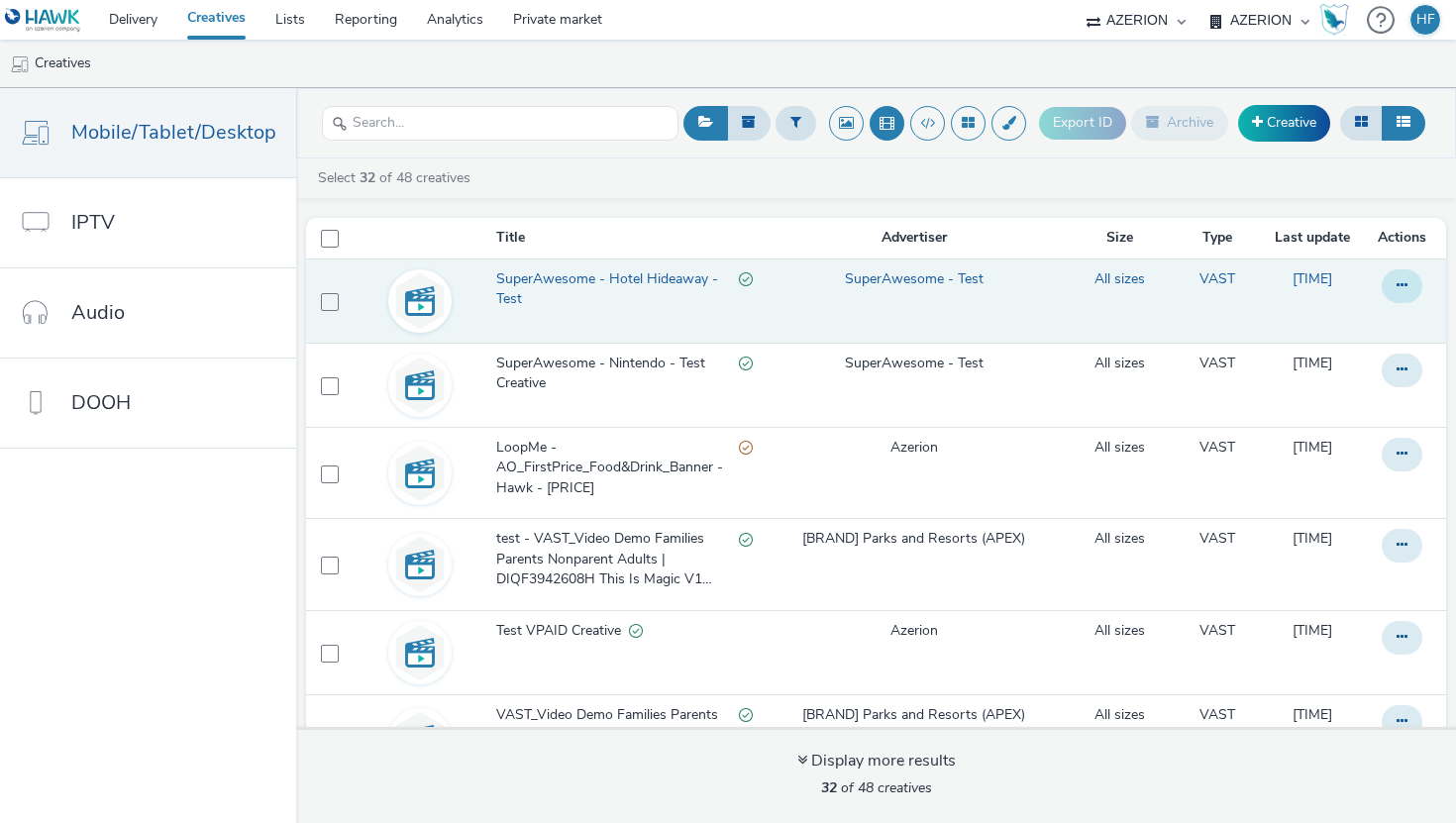 click at bounding box center (1402, 285) 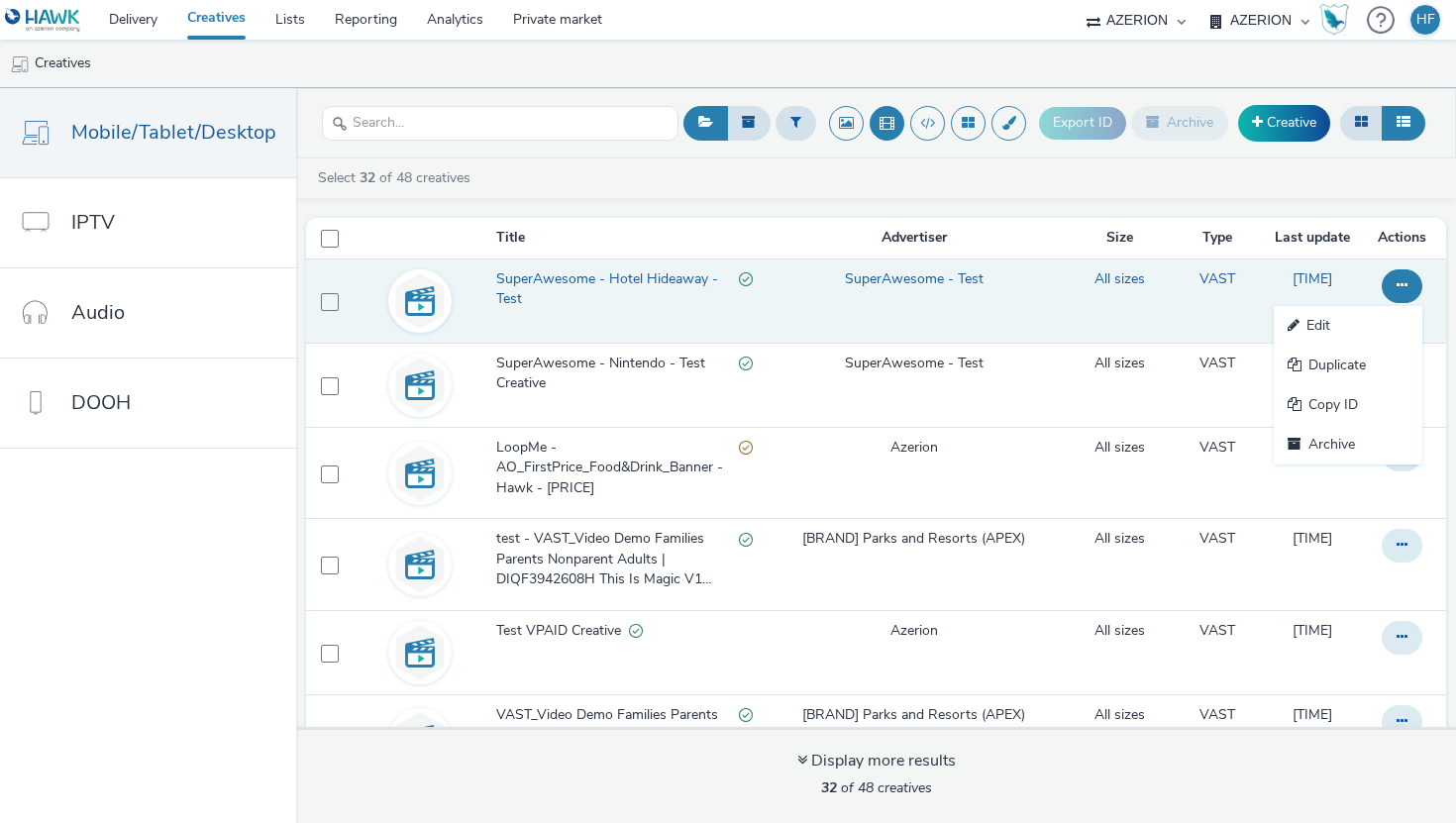 click on "SuperAwesome - Hotel Hideaway - Test" at bounding box center (618, 289) 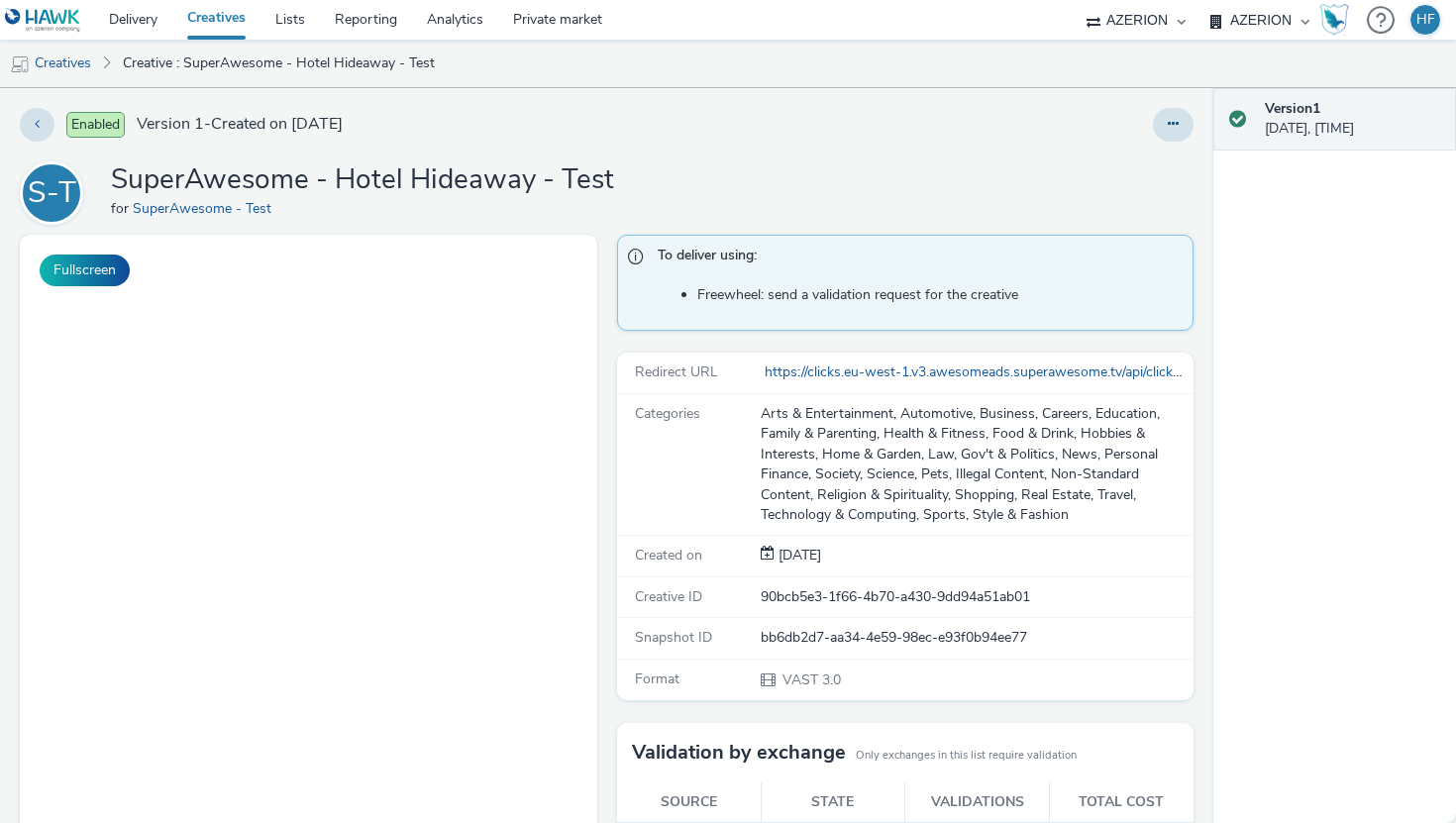 scroll, scrollTop: 0, scrollLeft: 0, axis: both 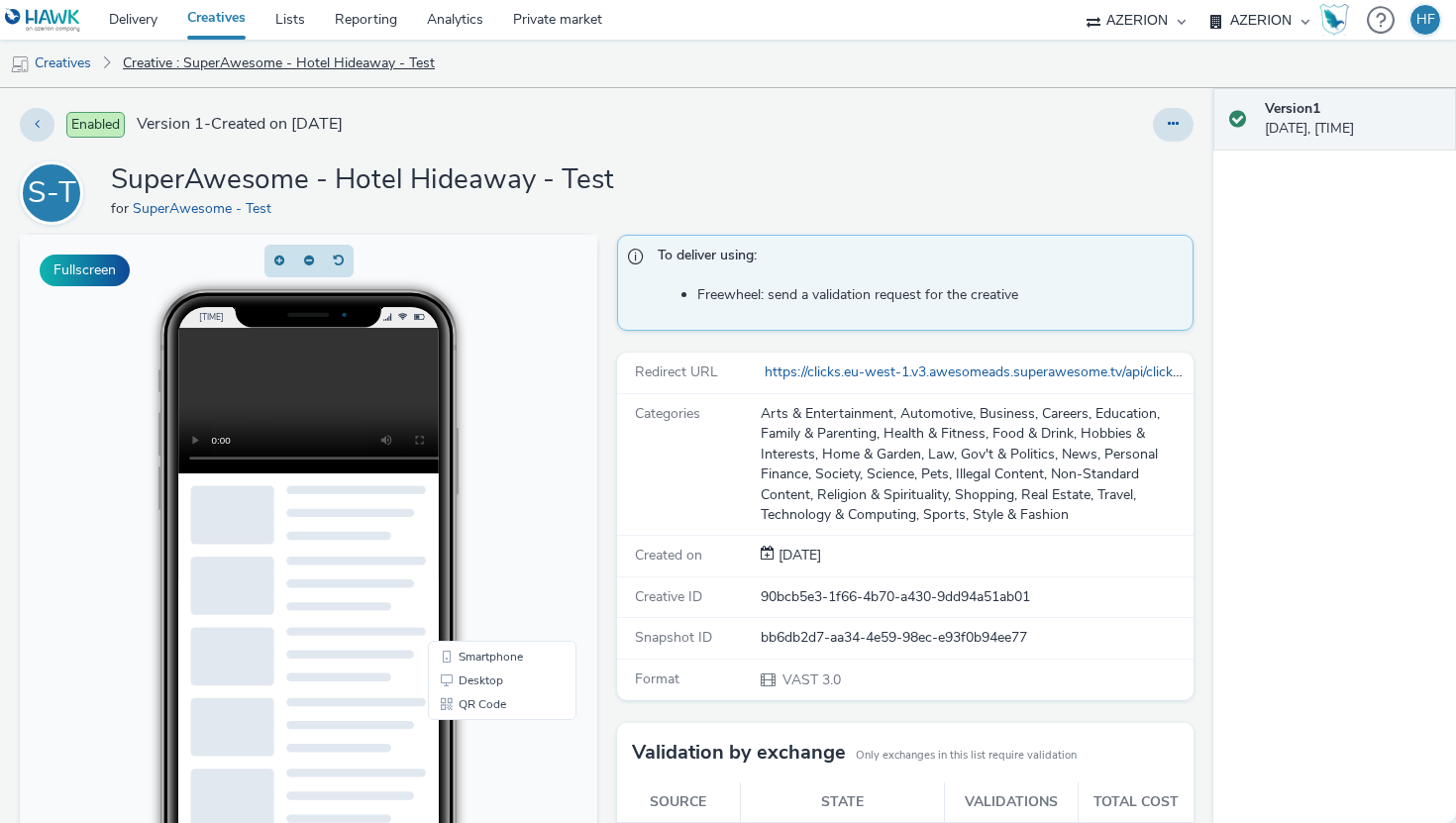 click on "Creative : SuperAwesome - Hotel Hideaway - Test" at bounding box center [278, 63] 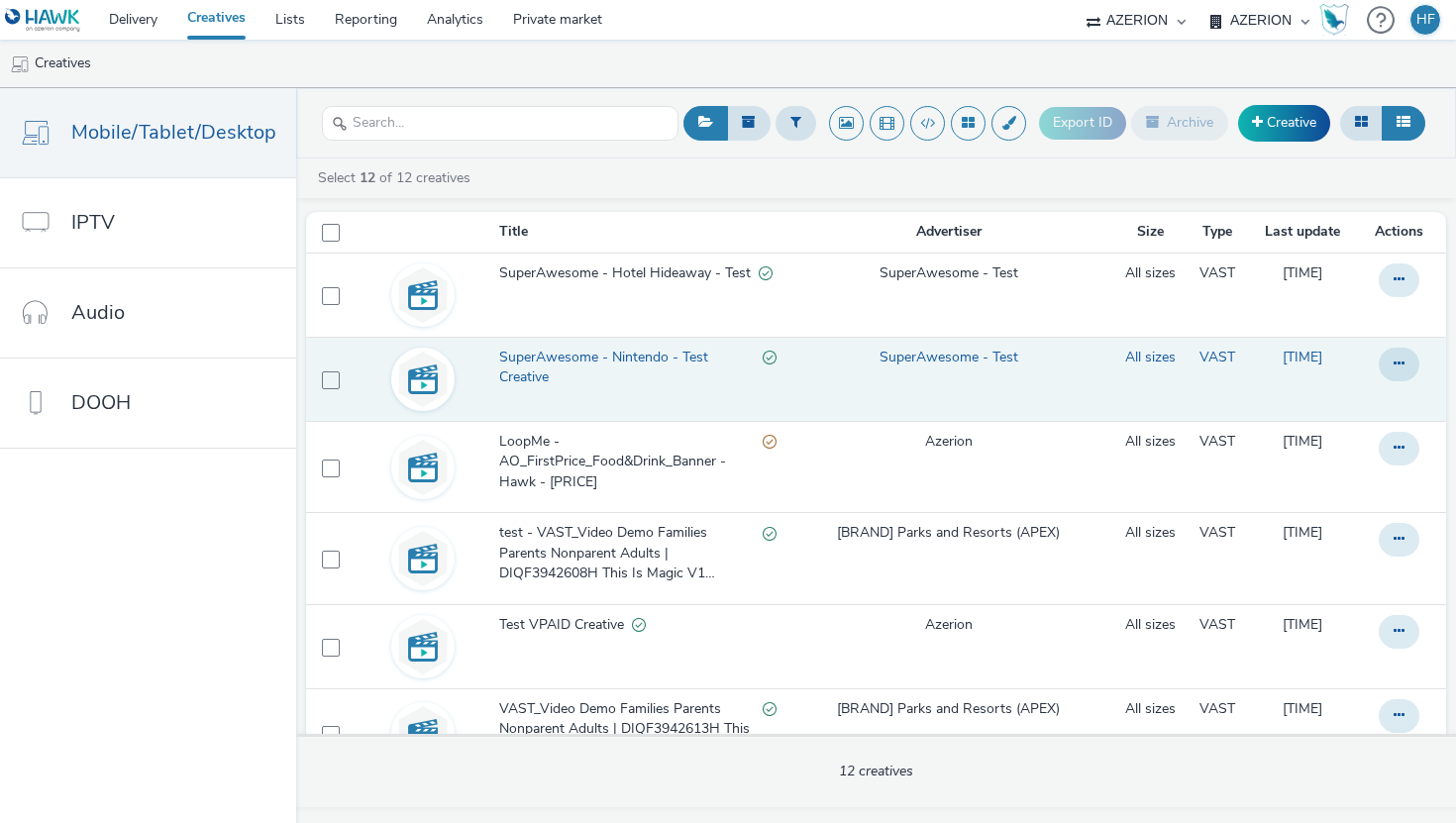 scroll, scrollTop: 12, scrollLeft: 0, axis: vertical 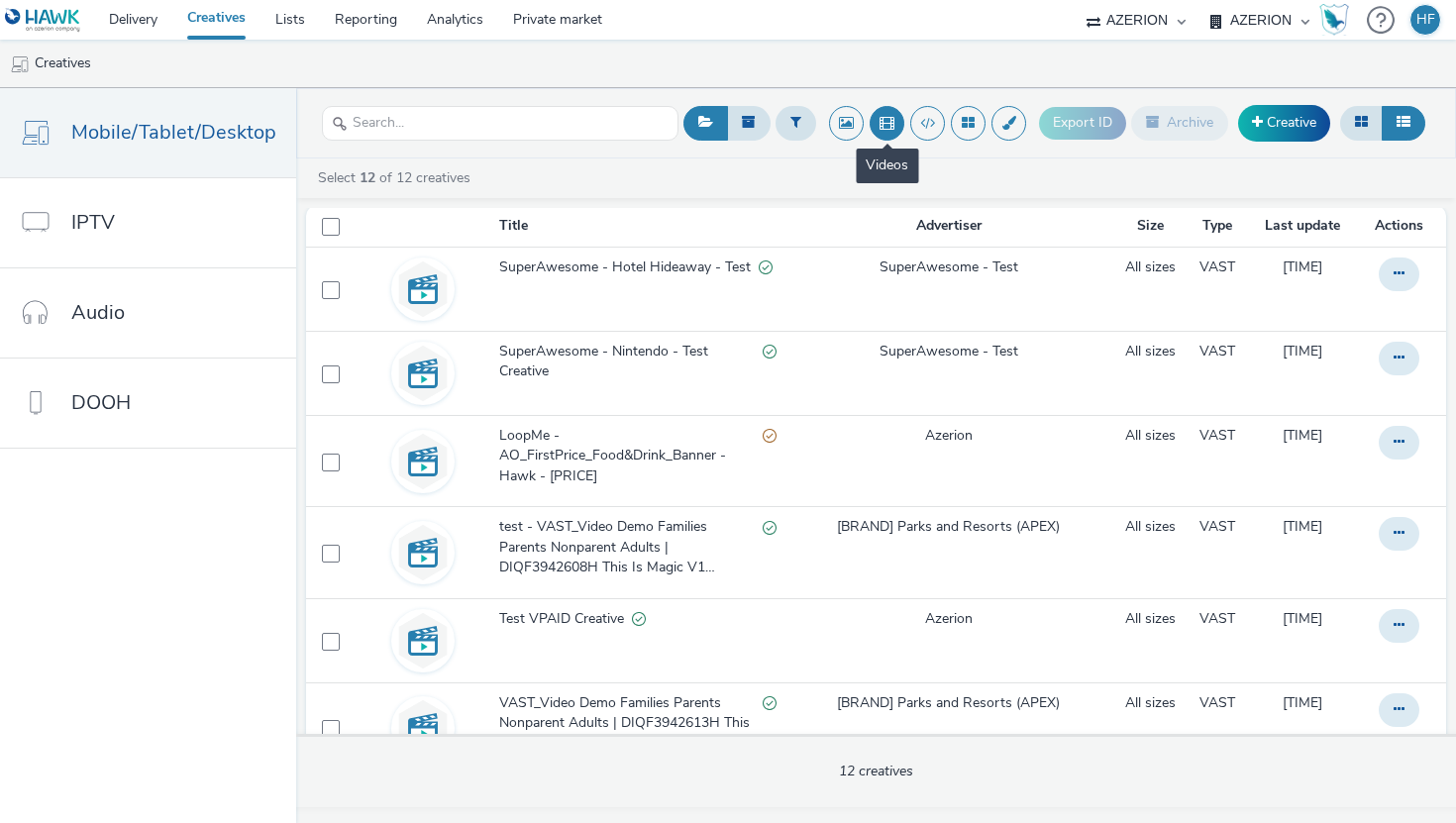 click at bounding box center [886, 123] 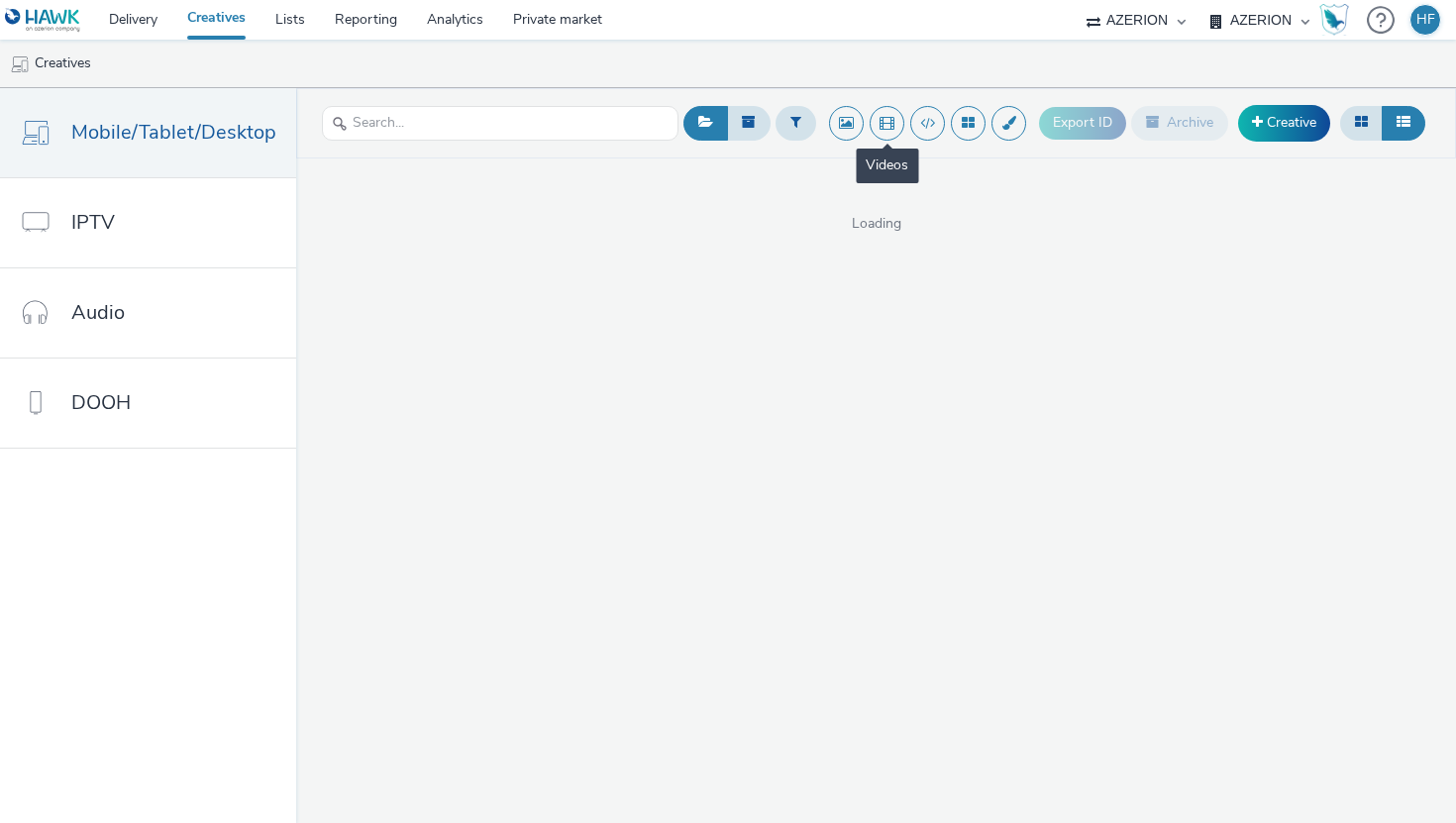 click at bounding box center [886, 123] 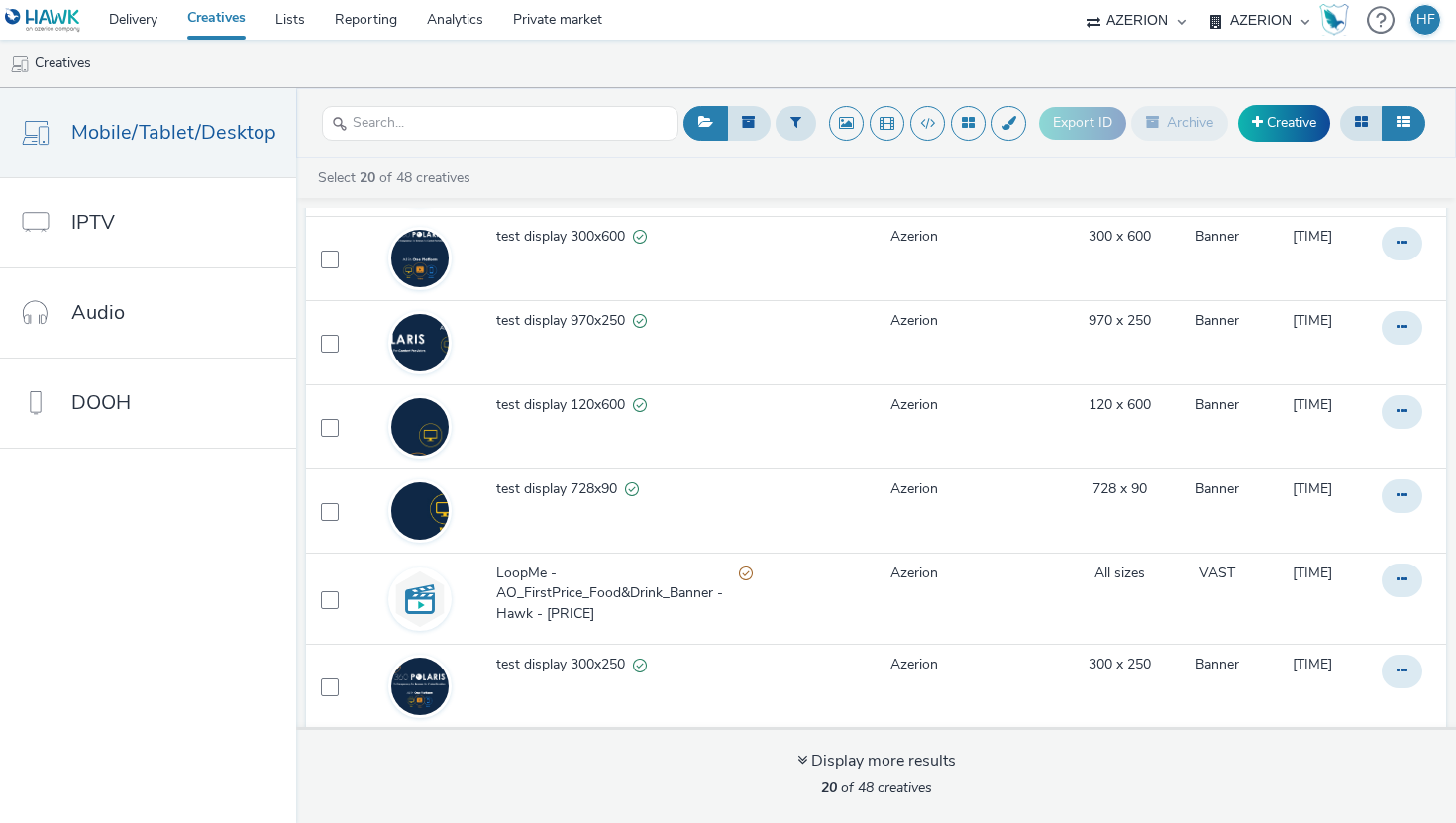 scroll, scrollTop: 1232, scrollLeft: 0, axis: vertical 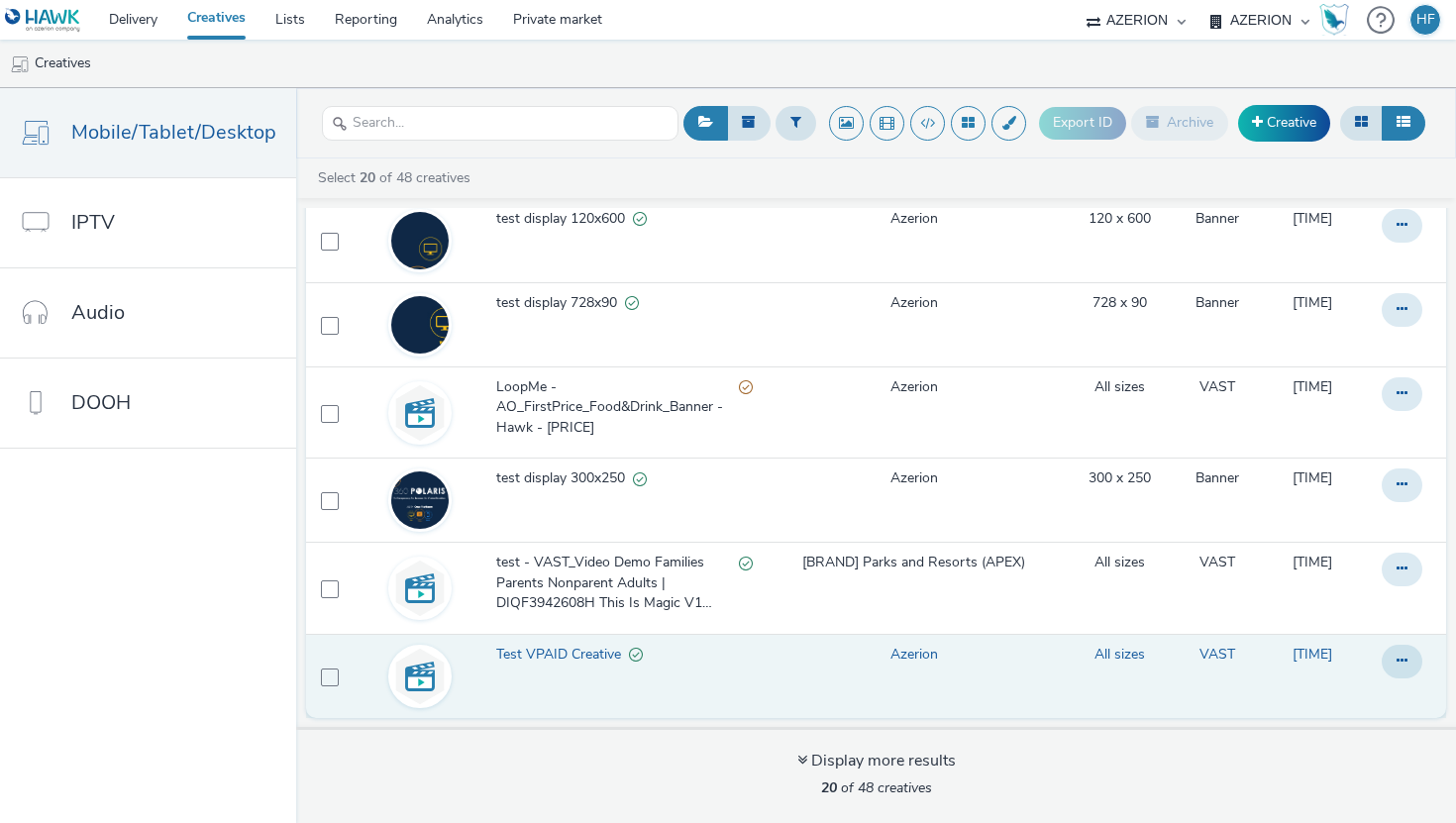 type 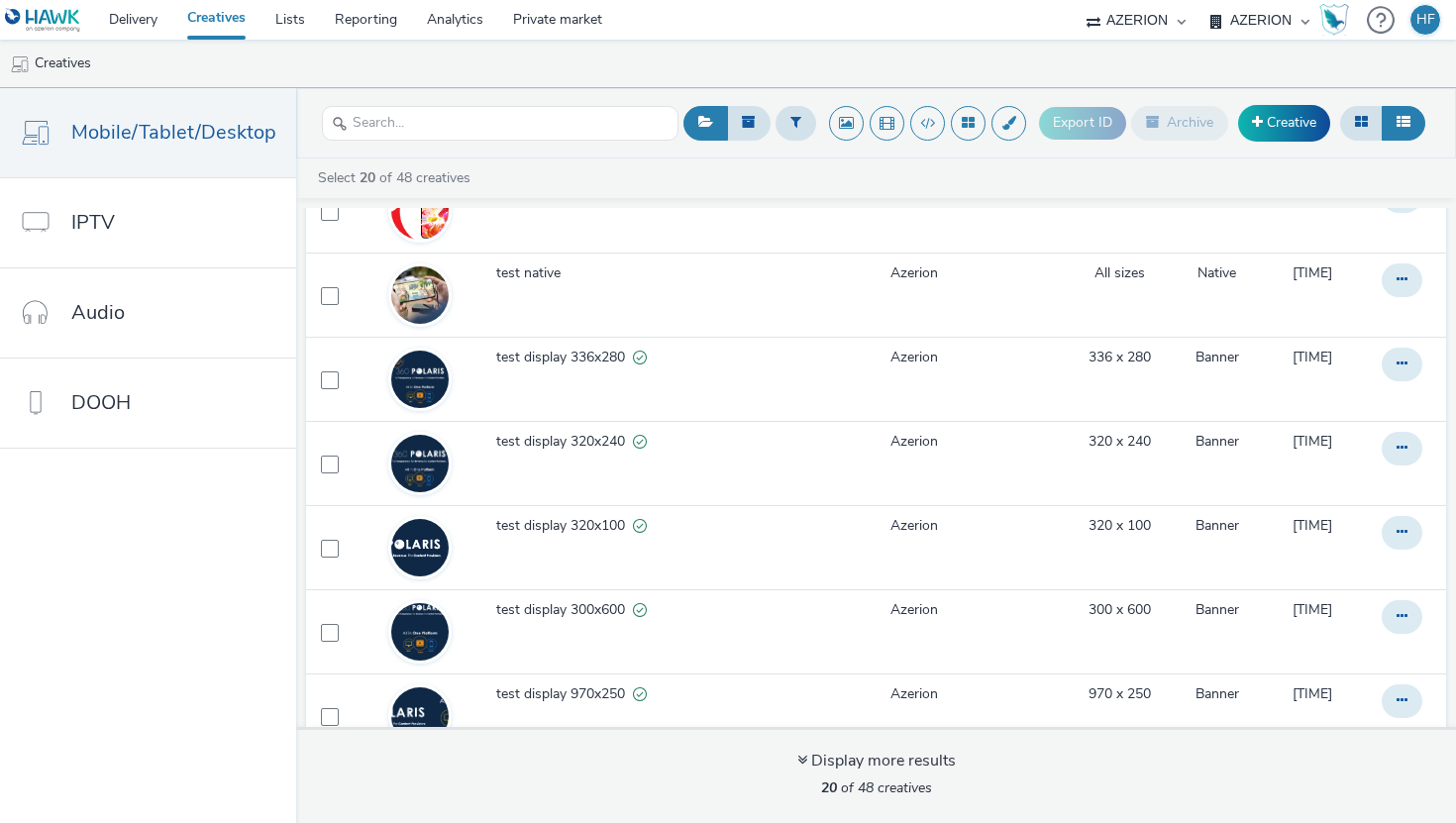 scroll, scrollTop: 0, scrollLeft: 0, axis: both 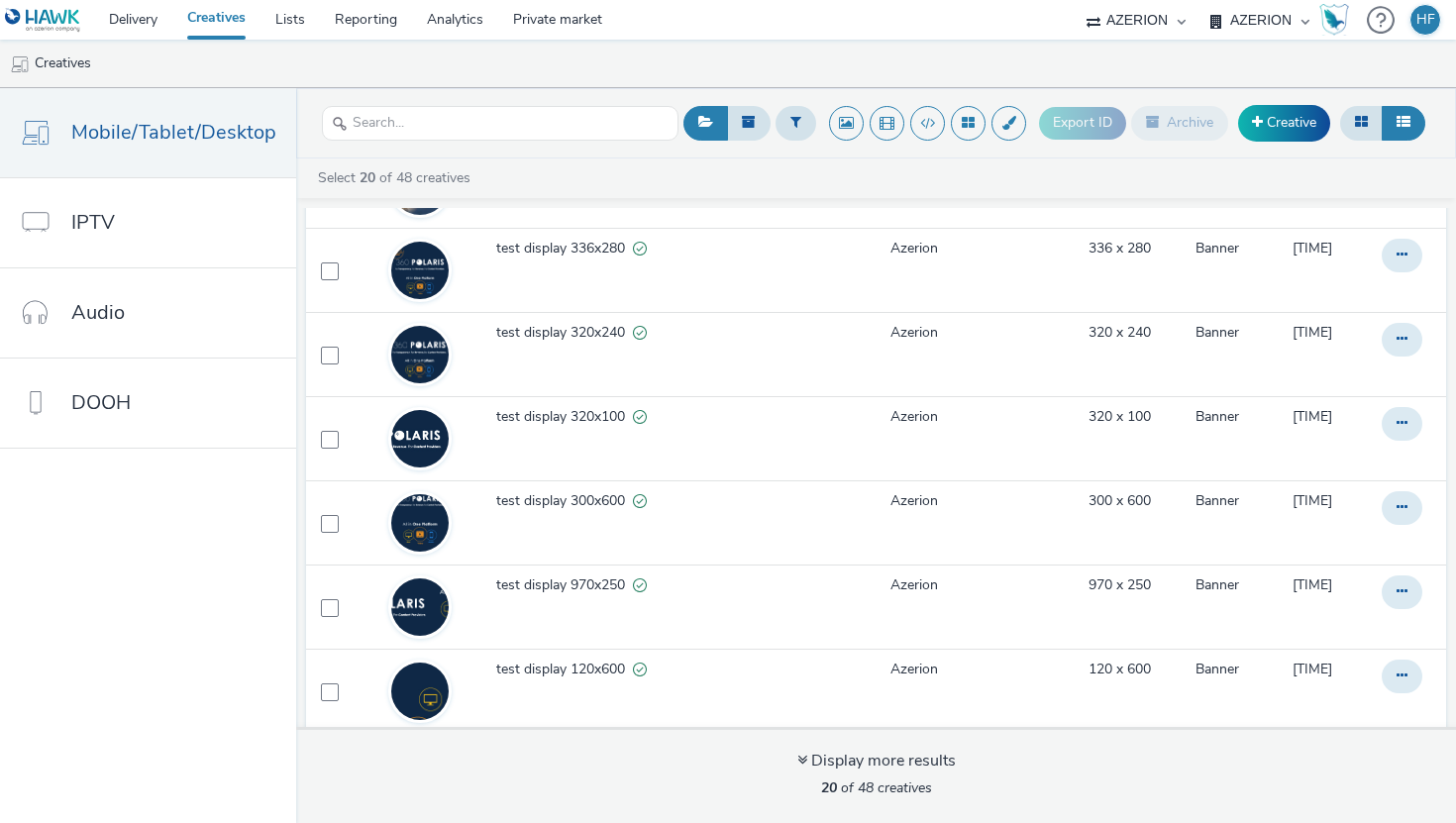 click on "Title Advertiser Size Type Last update Actions Azerion_banner Azerion 300 x 250 Banner   22 days   Int. - Test Creative SuperAwesome - Test 320 x 480 HTML   about 2 months   Test [PERSON] - Xandr Curate - 1800x1000 Celtra creative Azerion 1800 x 1000 HTML   5 months   SuperAwesome - Hotel Hideaway - Test SuperAwesome - Test All sizes VAST   5 months   SuperAwesome - Nintendo - Test Creative  SuperAwesome - Test All sizes VAST   5 months   yg_test Azerion 336 x 280 Javascript   about 1 month   Native Test3 Azerion All sizes Native   11 months   Native Test2 Azerion All sizes Native   11 months   test native Azerion All sizes Native   11 months   test display 336x280 Azerion 336 x 280 Banner   11 months   test display 320x240 Azerion 320 x 240 Banner   11 months   test display 320x100 Azerion 320 x 100 Banner   11 months   test display 300x600 Azerion 300 x 600 Banner   11 months   test display 970x250 Azerion 970 x 250 Banner   11 months   test display 120x600 Azerion 120 x 600 Banner   11 months   Azerion Banner" at bounding box center (876, 470) 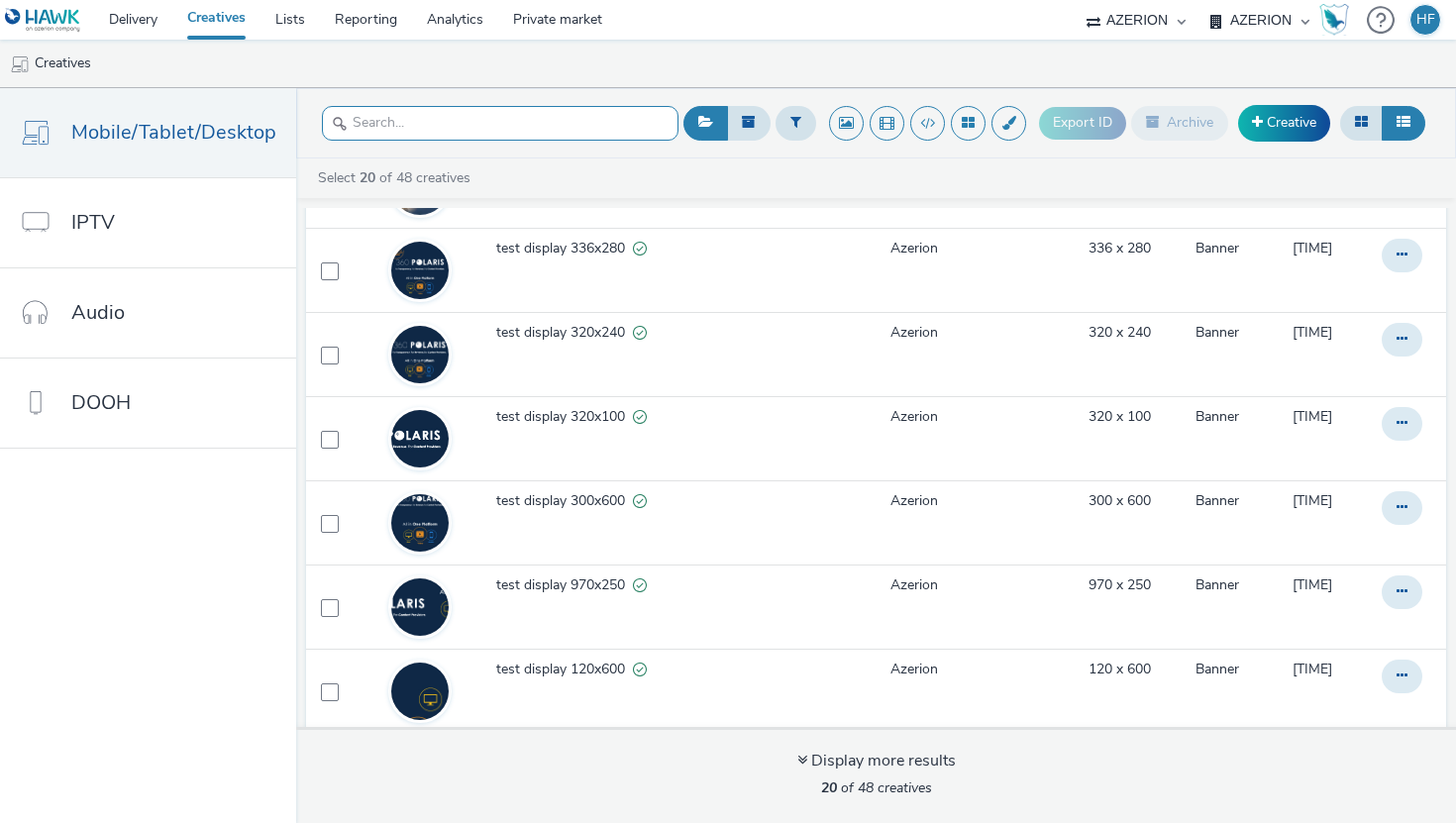 click at bounding box center (500, 123) 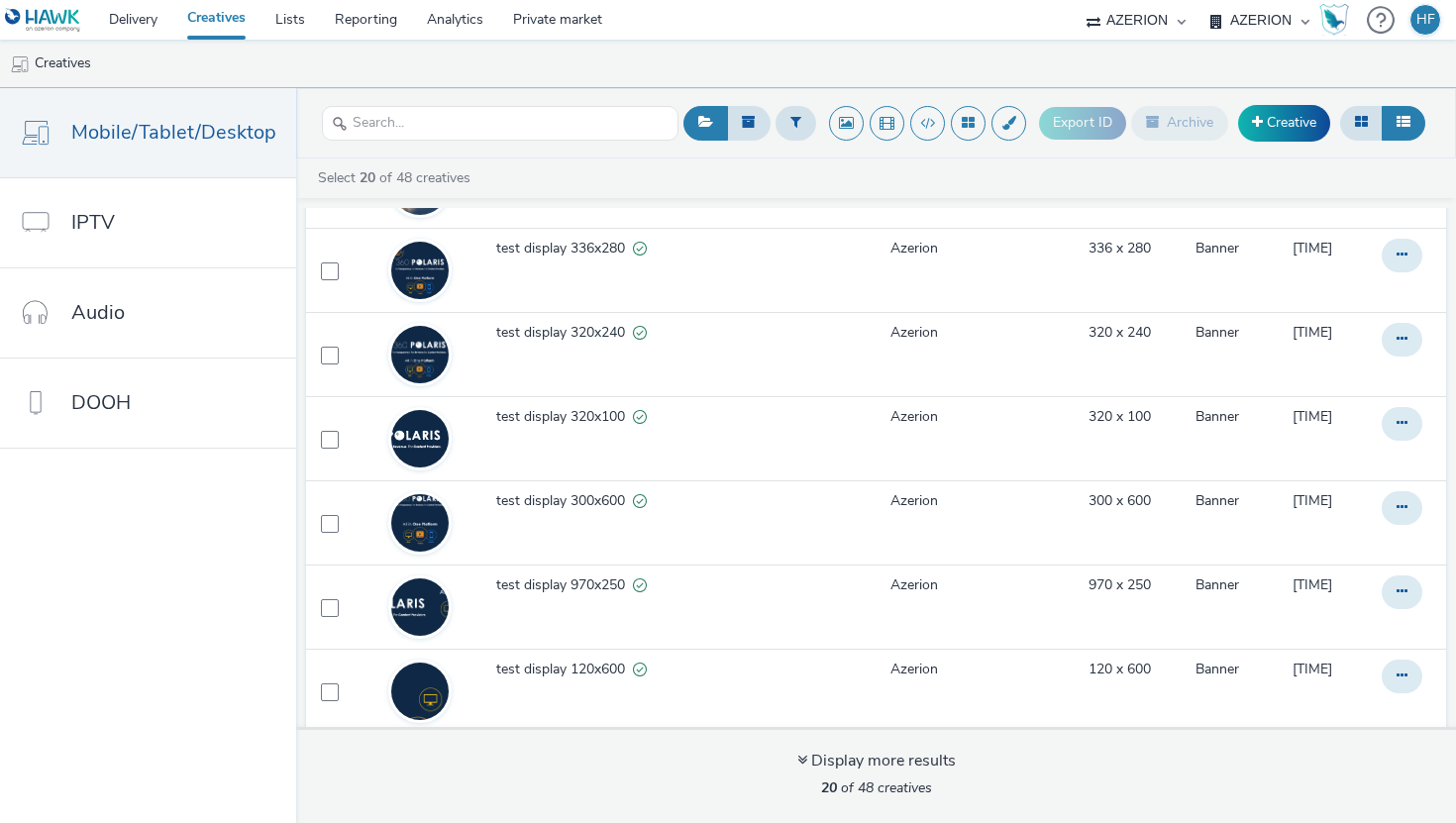 click on "Export ID Archive   Creative" at bounding box center [876, 123] 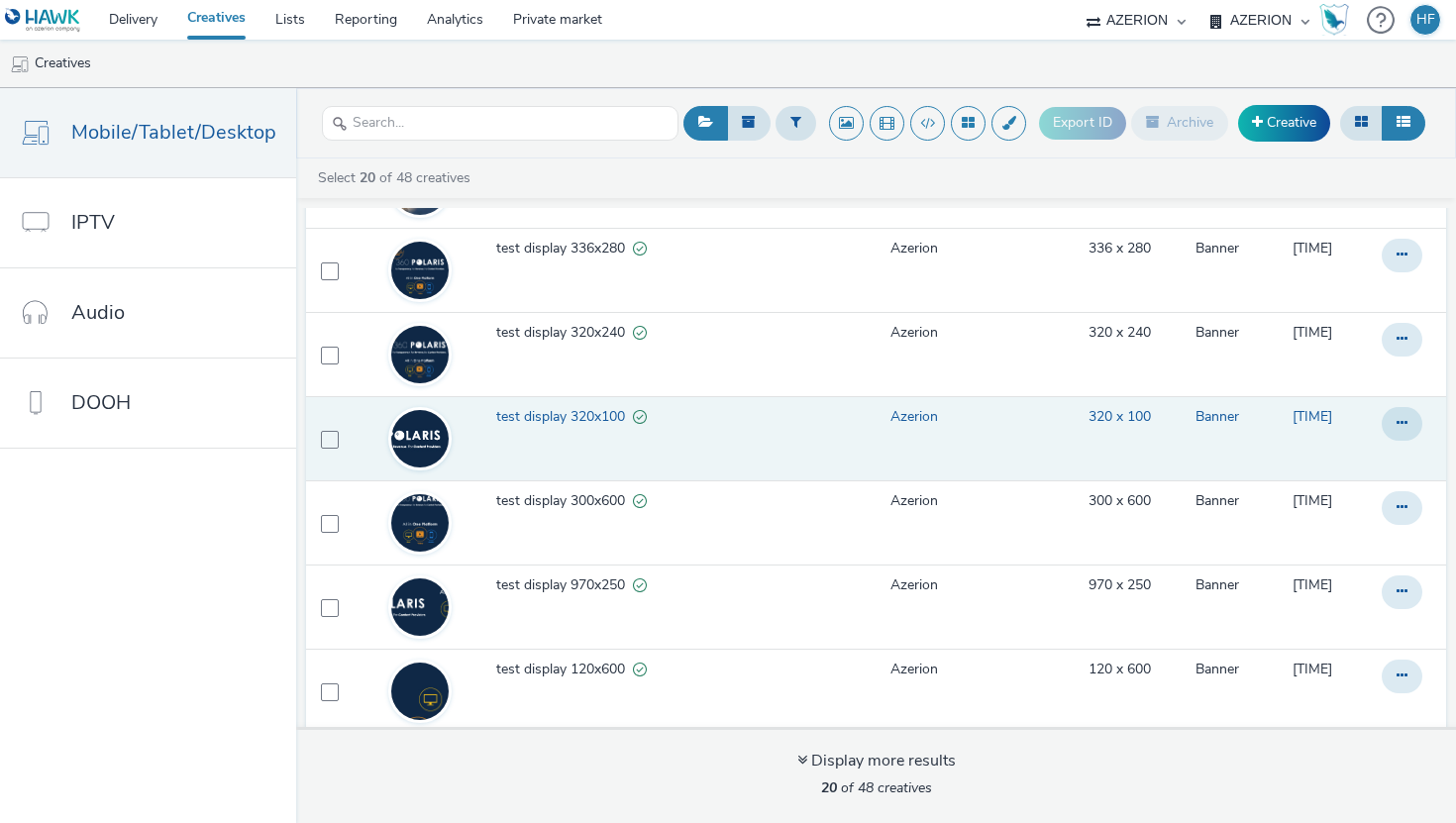 scroll, scrollTop: 0, scrollLeft: 0, axis: both 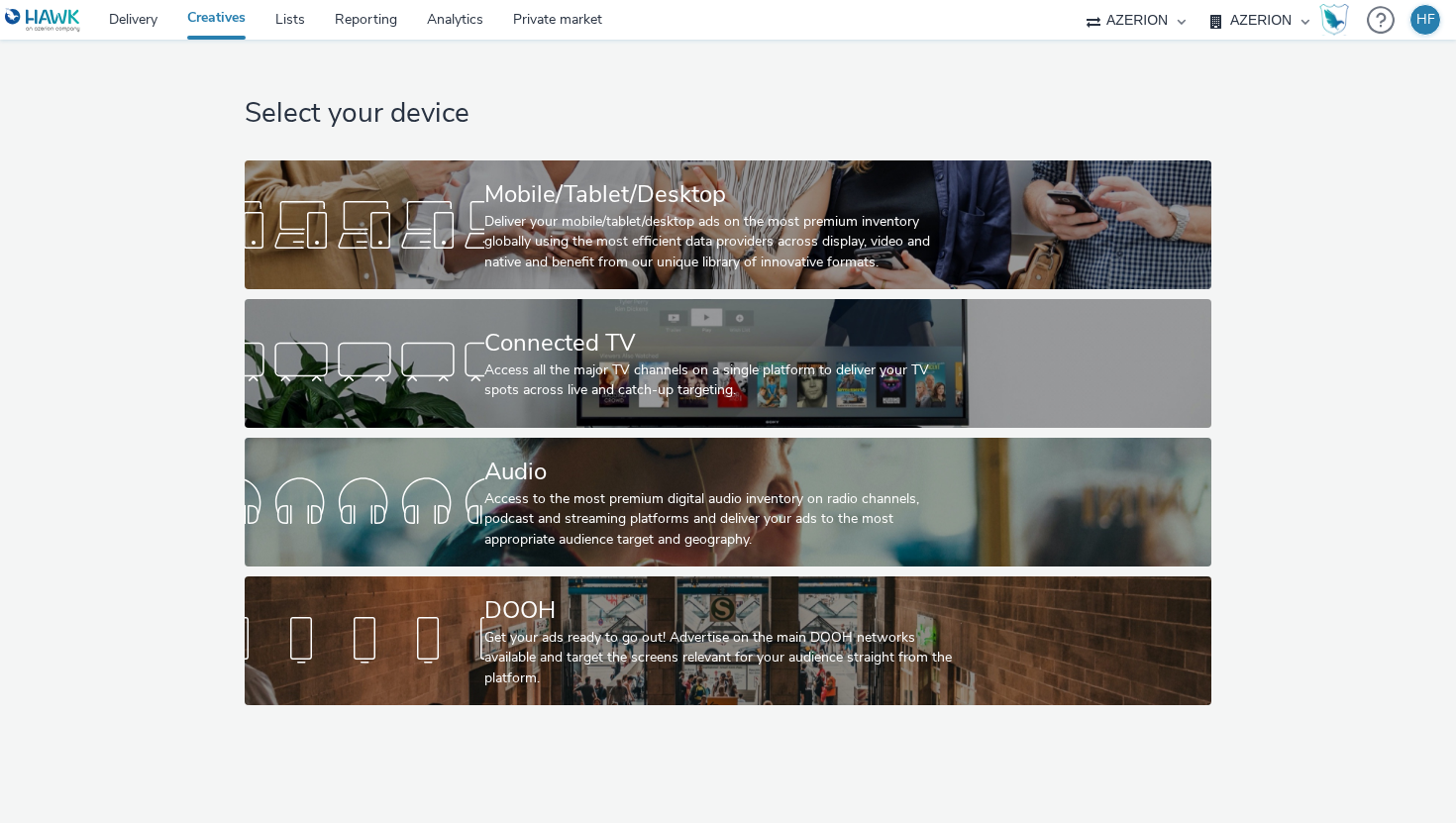 click on "AZERION" at bounding box center (1136, 20) 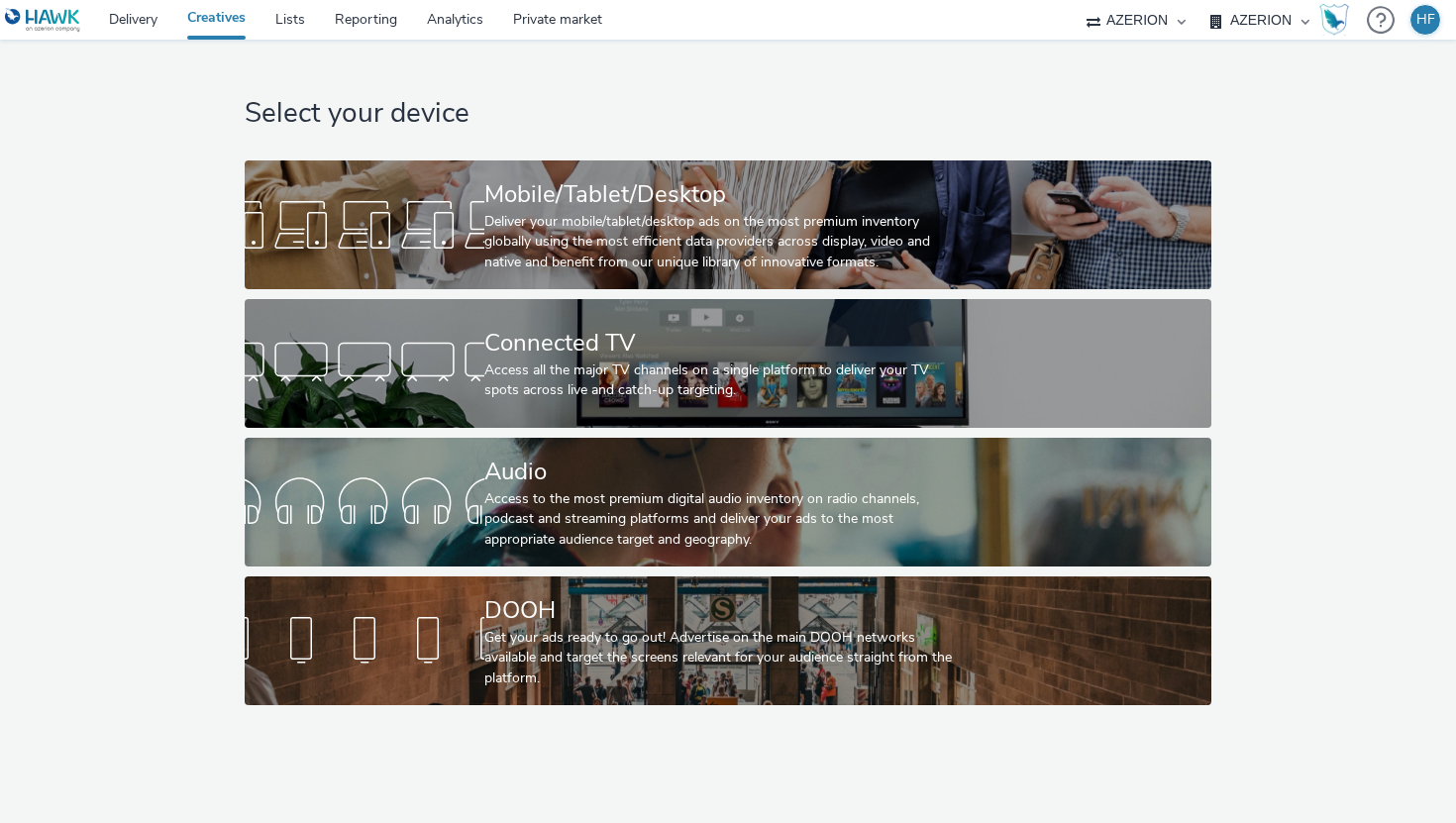 click on "AZERION   AZERION APAC   AZERION BEL - ADEXPERTS   AZERION DACH   AZERION DENMARK   AZERION FINLAND   AZERION FRANCE   AZERION ITALY   AZERION NETHERLANDS   AZERION NORWAY   AZERION PORTUGAL   AZERION SPAIN   AZERION SWEDEN   AZERION UK   AZERION US" at bounding box center [1260, 20] 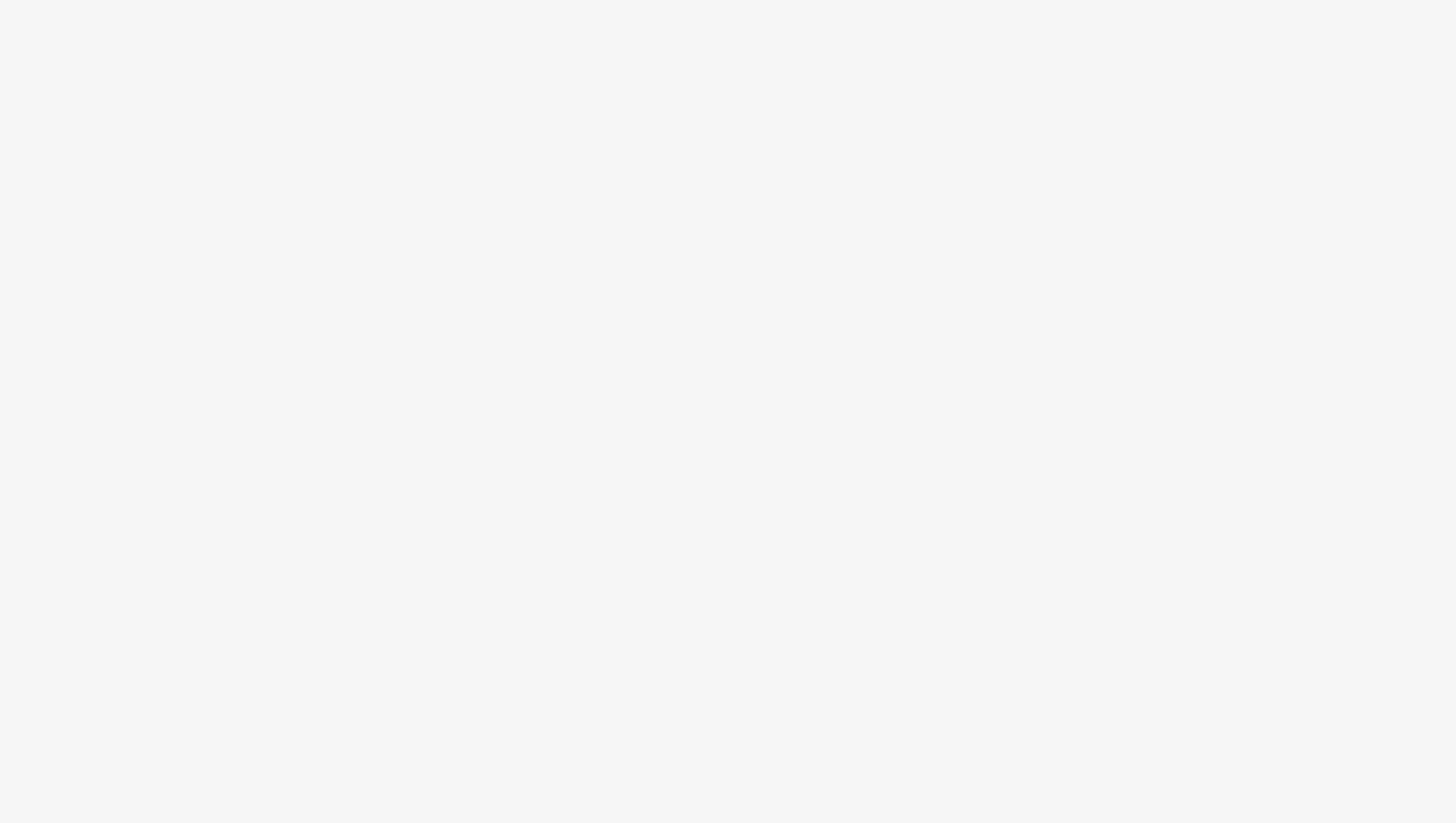 scroll, scrollTop: 0, scrollLeft: 0, axis: both 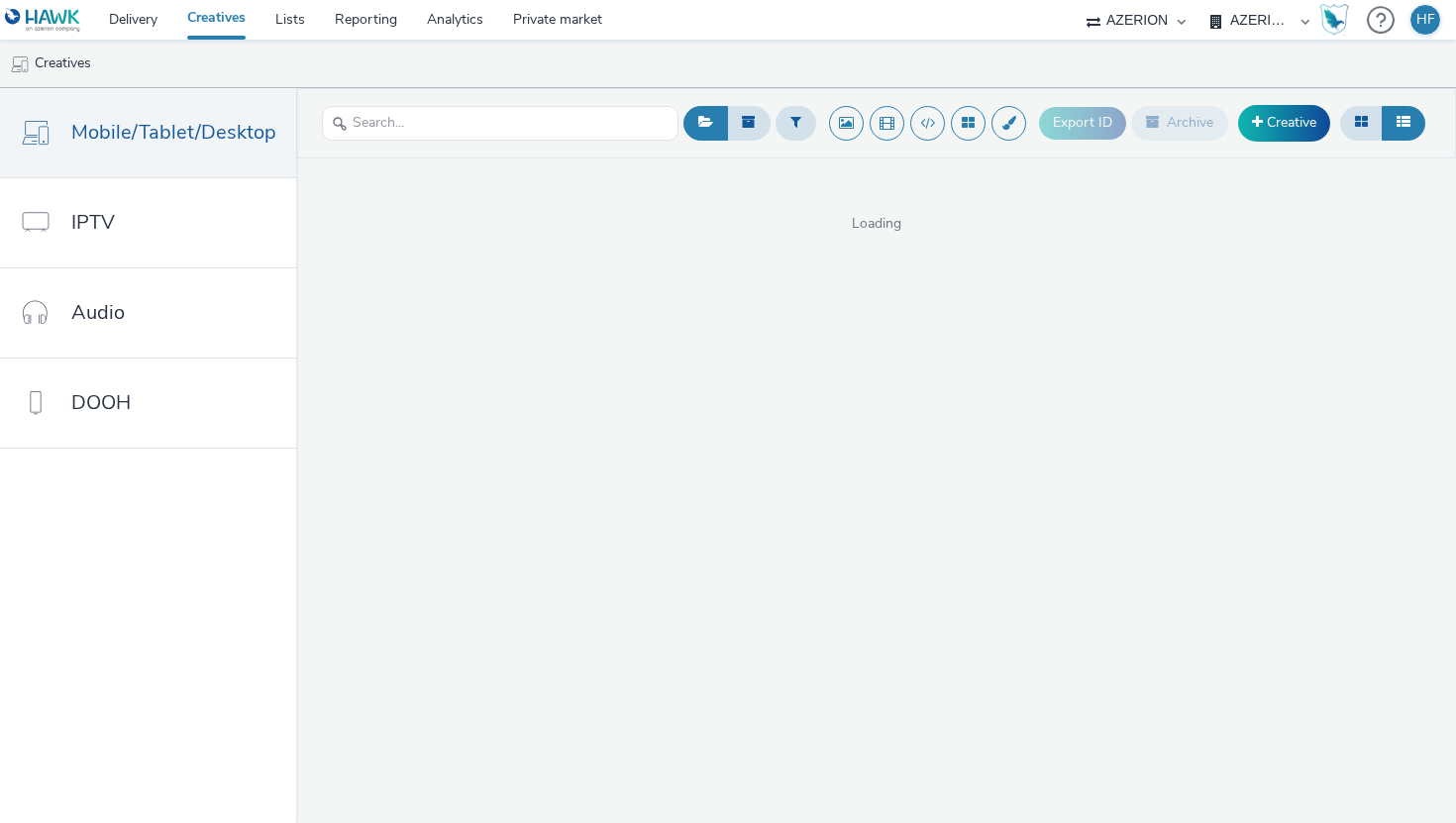 click on "AZERION" at bounding box center [1136, 20] 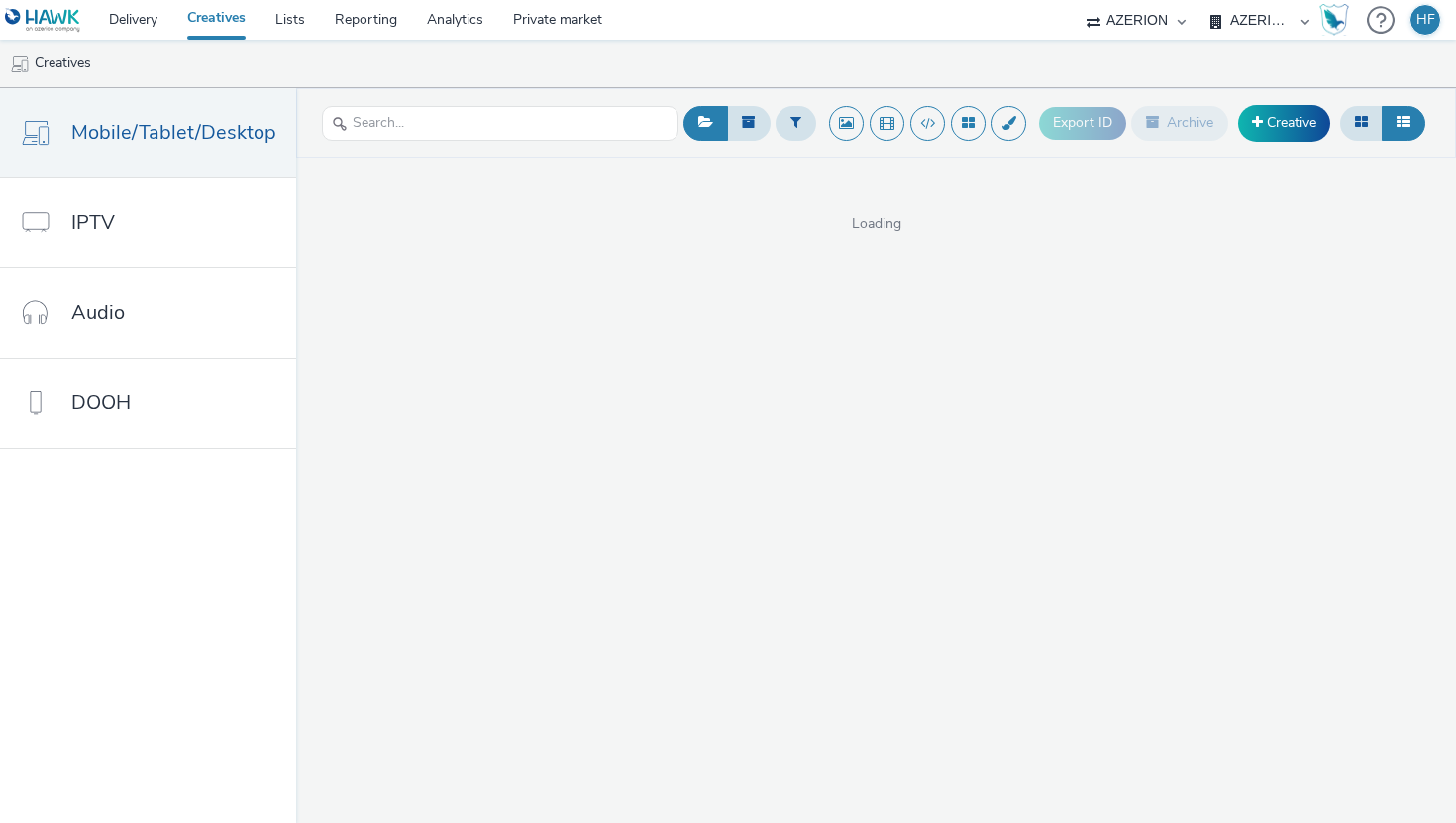 click on "Creatives" at bounding box center (728, 63) 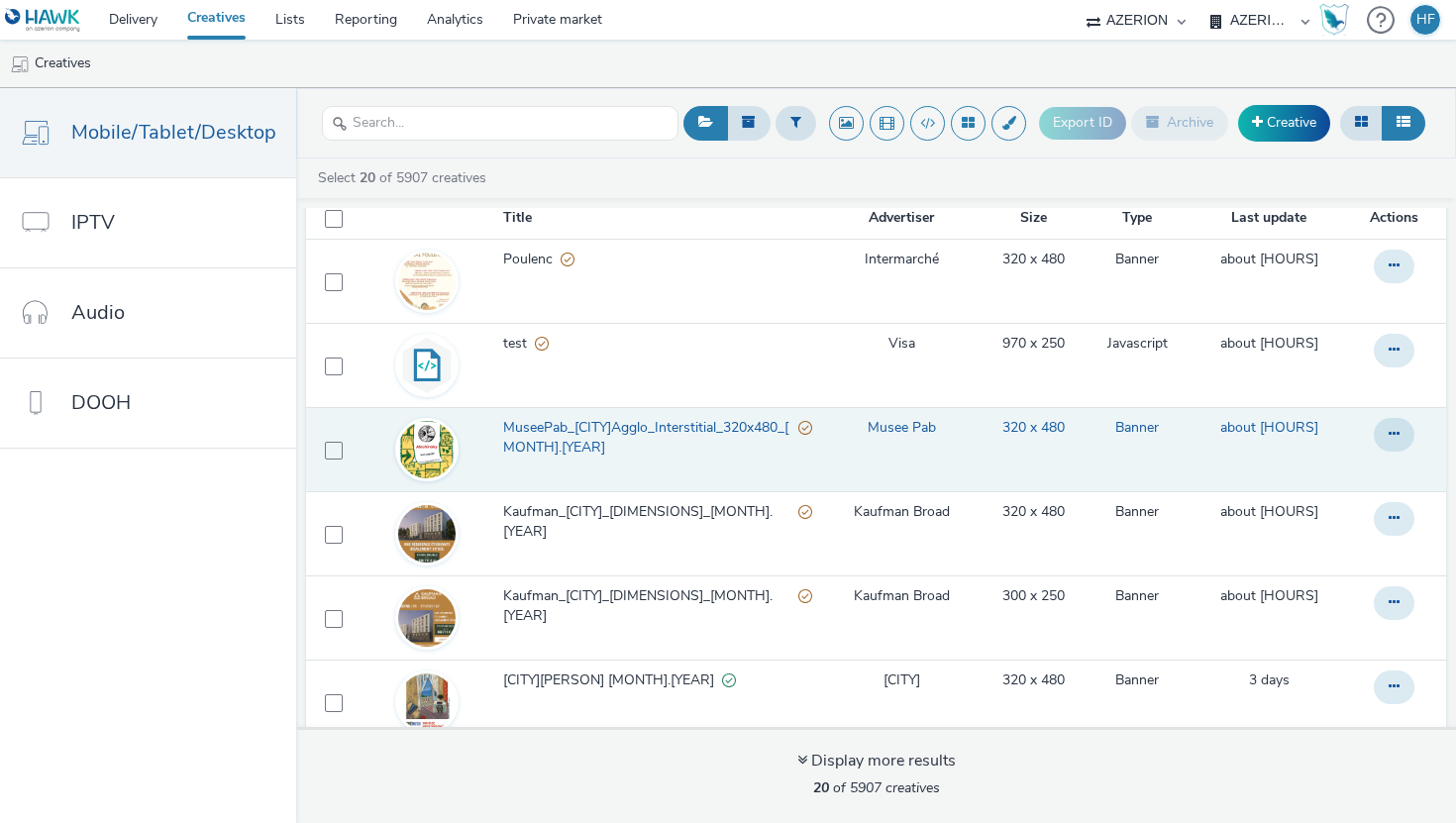 scroll, scrollTop: 0, scrollLeft: 0, axis: both 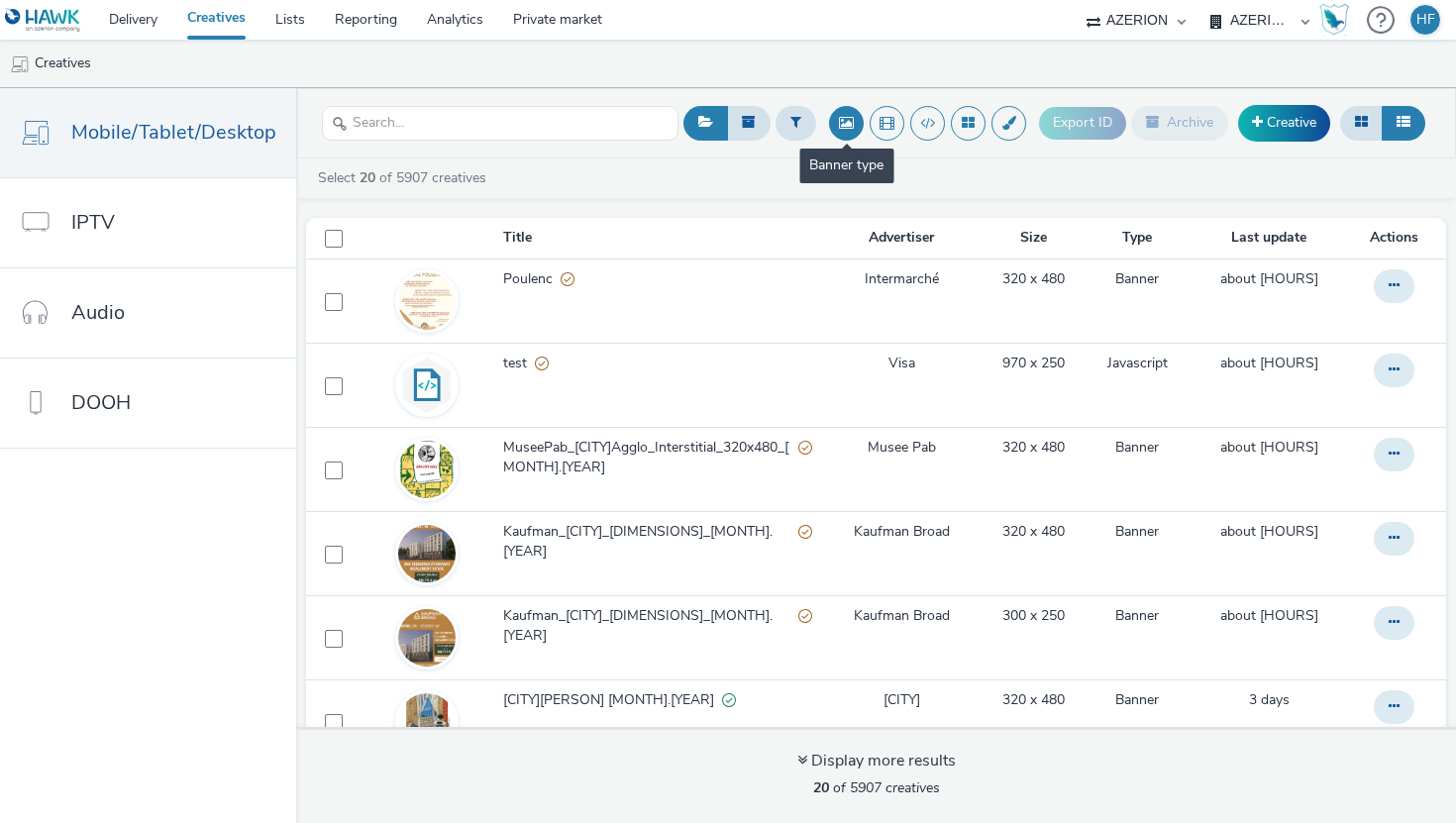 click at bounding box center (846, 123) 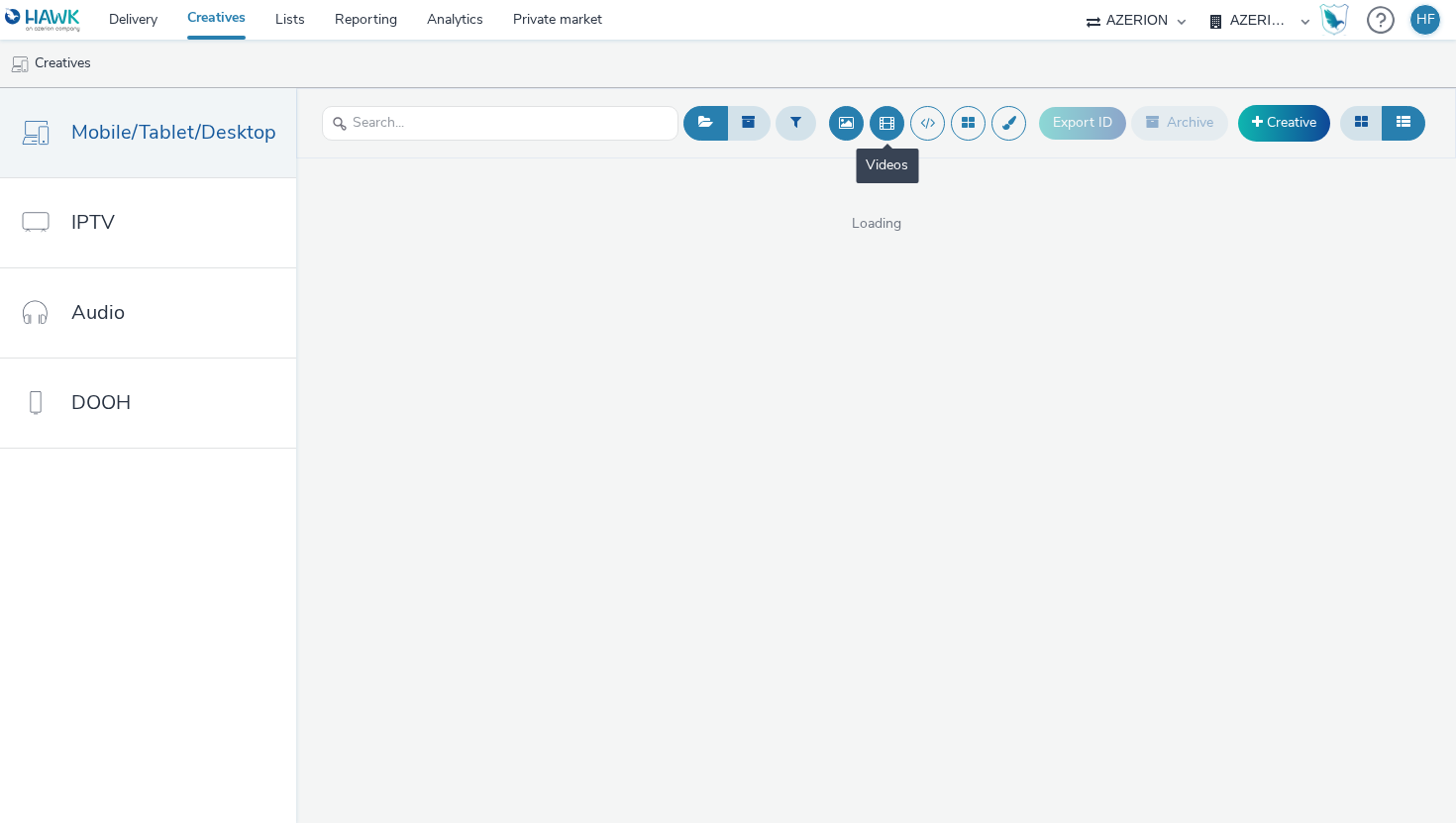click at bounding box center [886, 123] 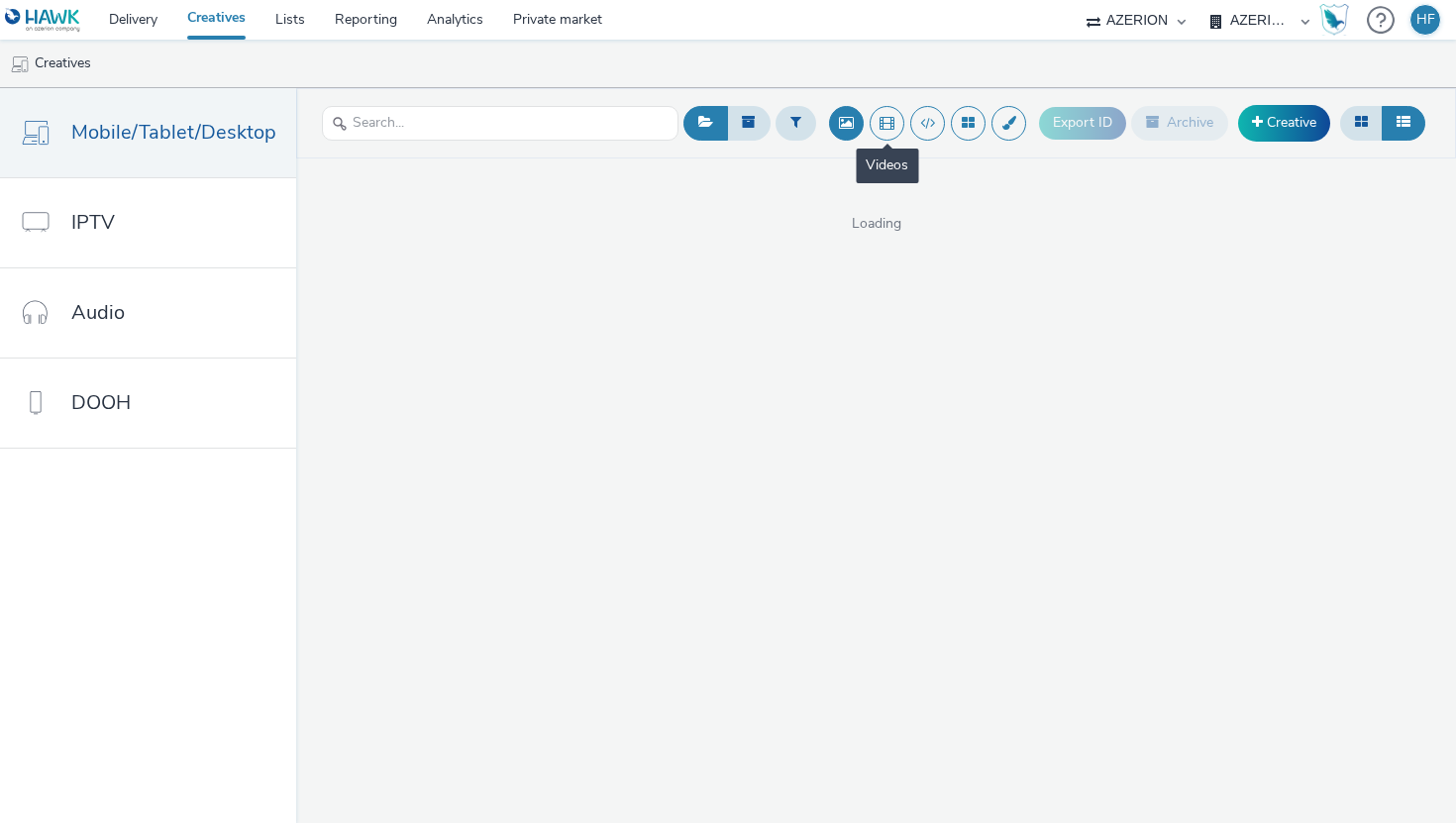 click at bounding box center (886, 123) 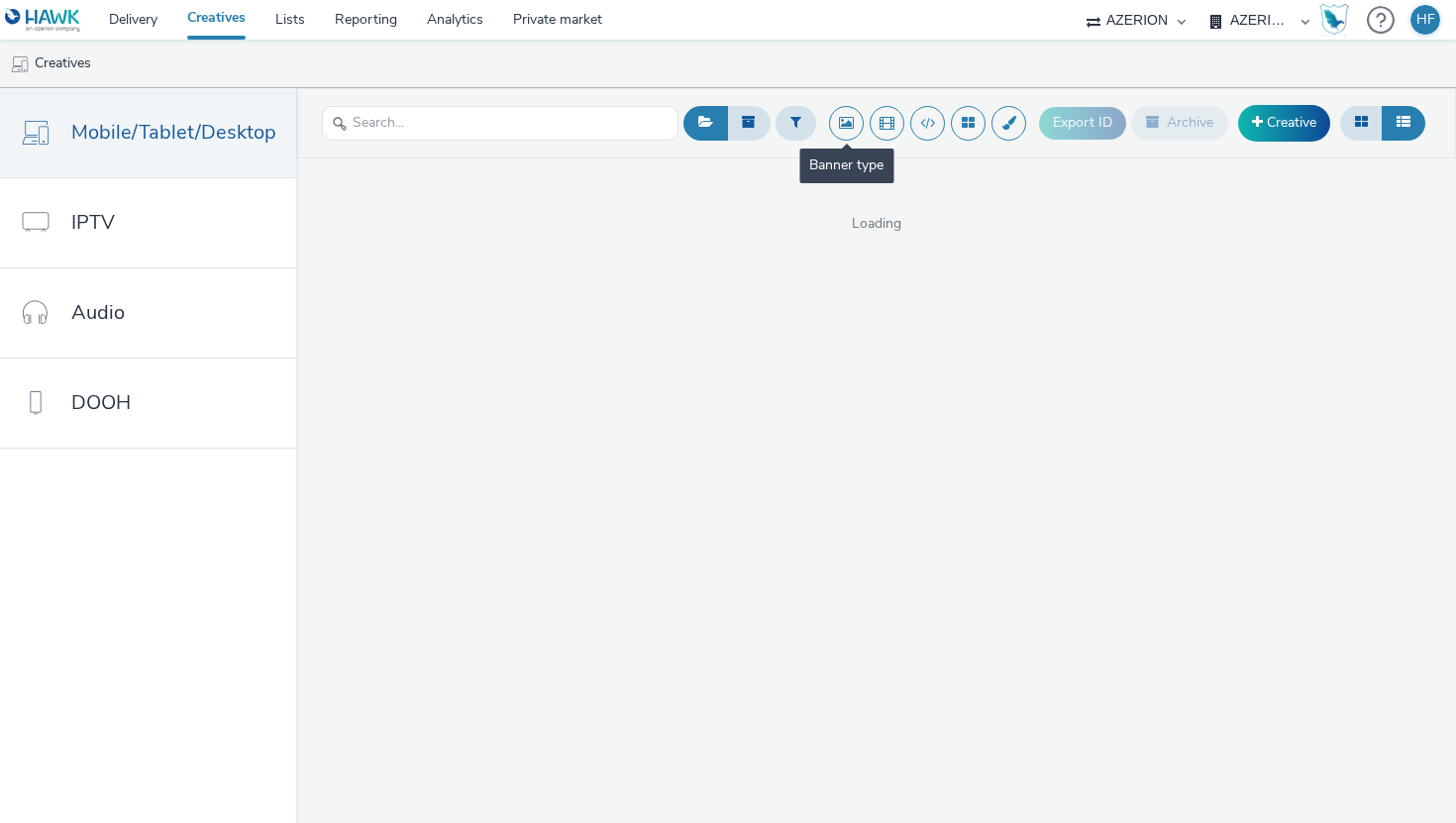 click at bounding box center [846, 123] 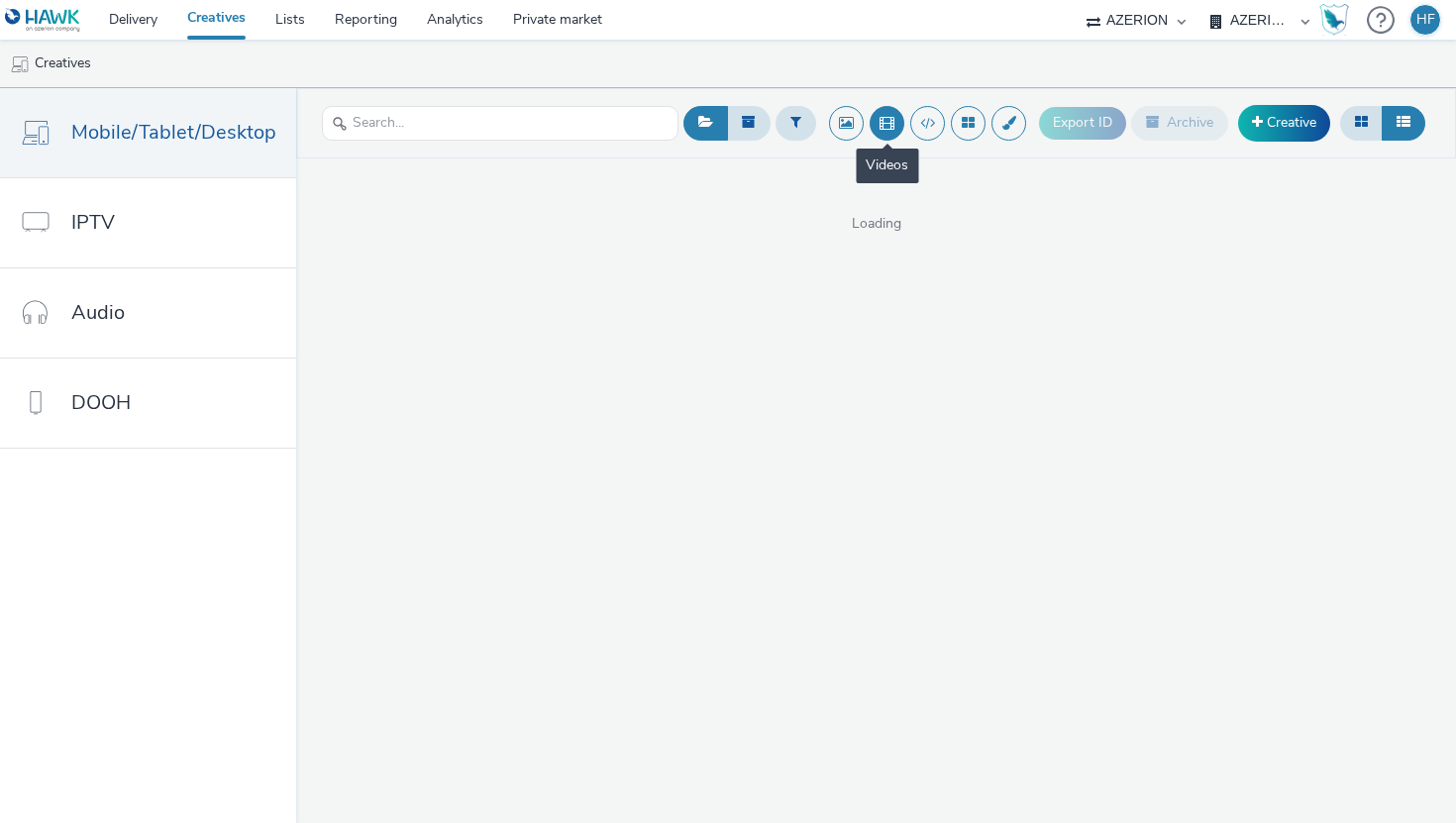 click at bounding box center [886, 123] 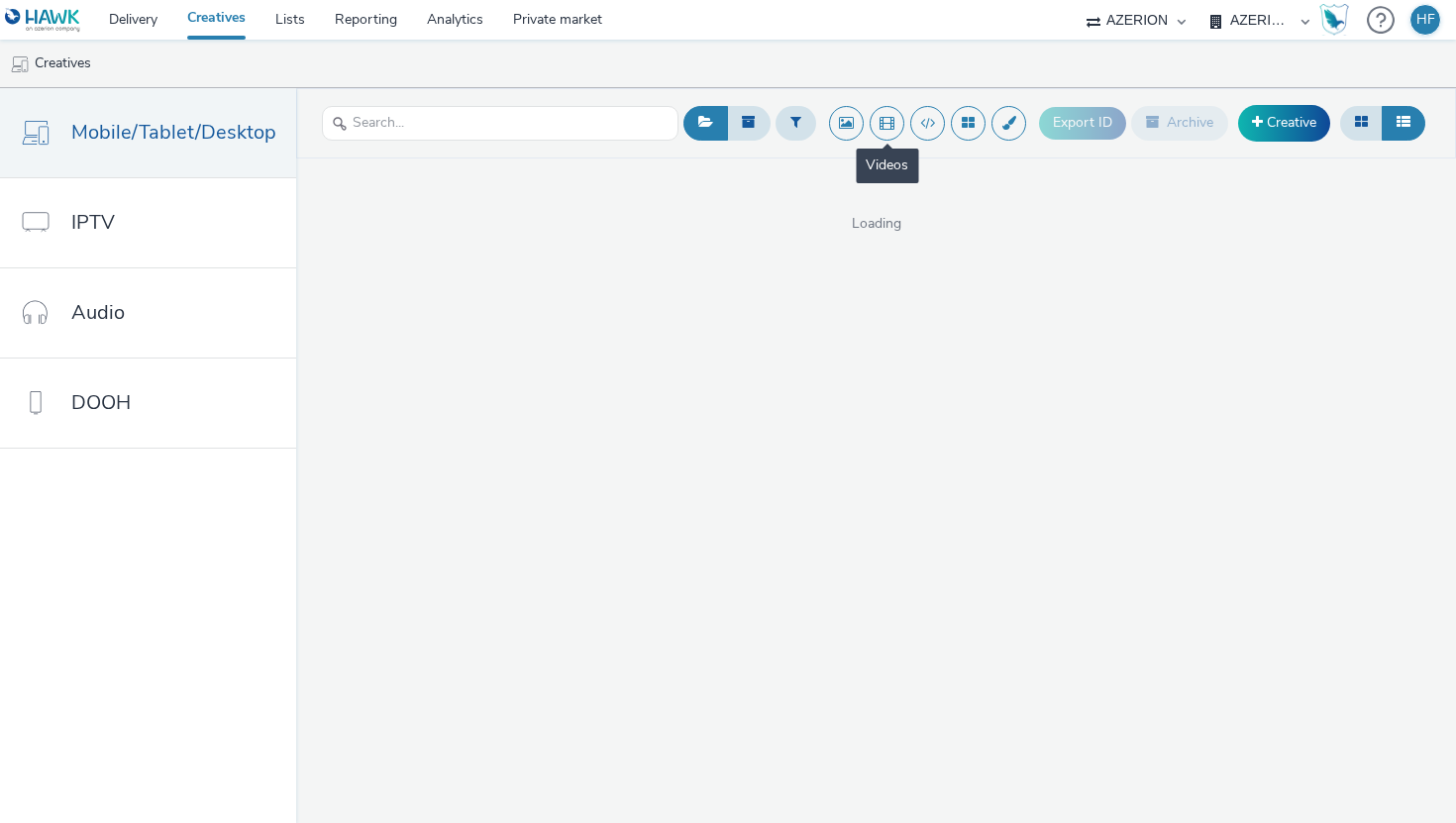 click at bounding box center [886, 123] 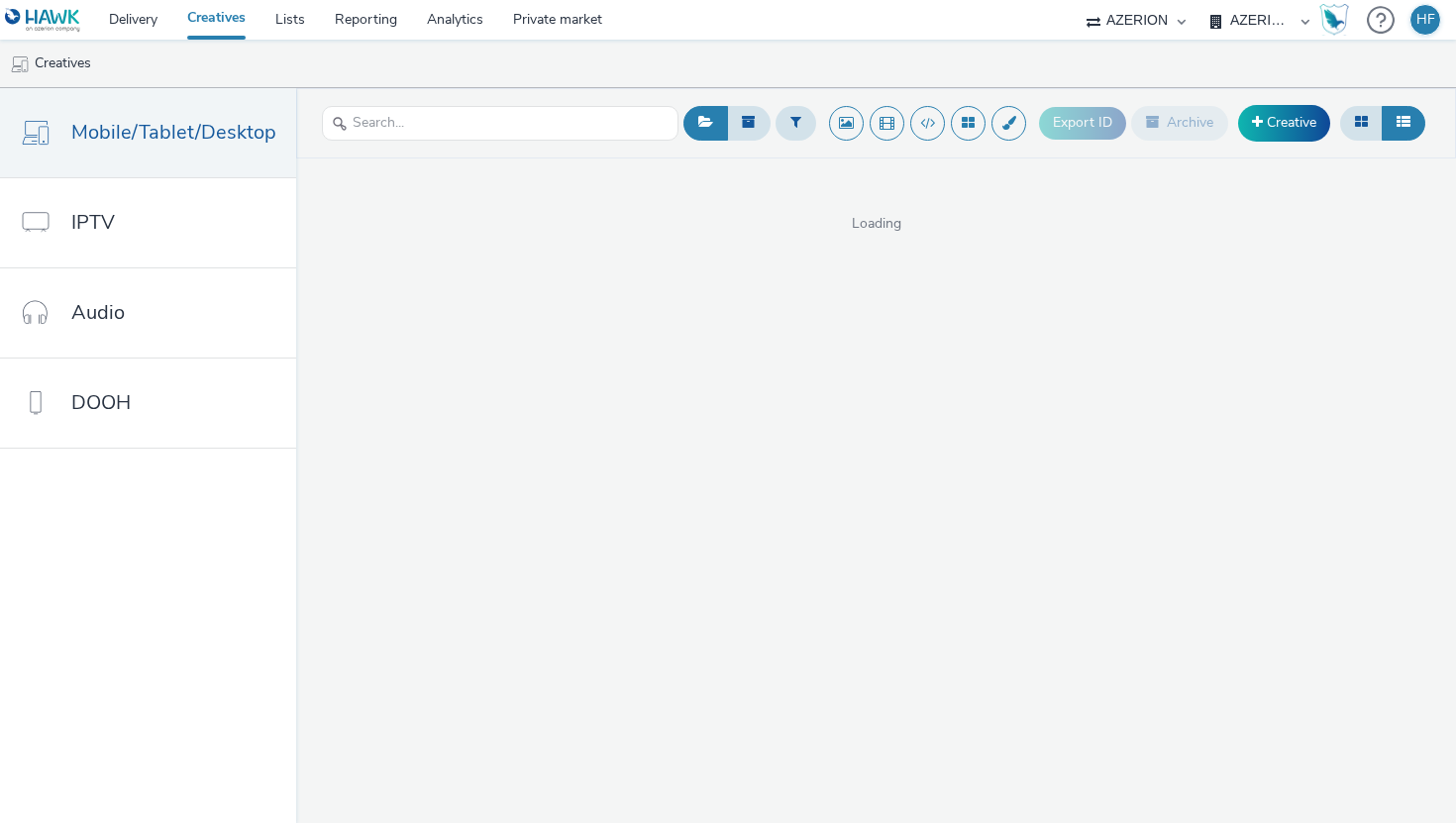 click on "Creatives" at bounding box center (728, 63) 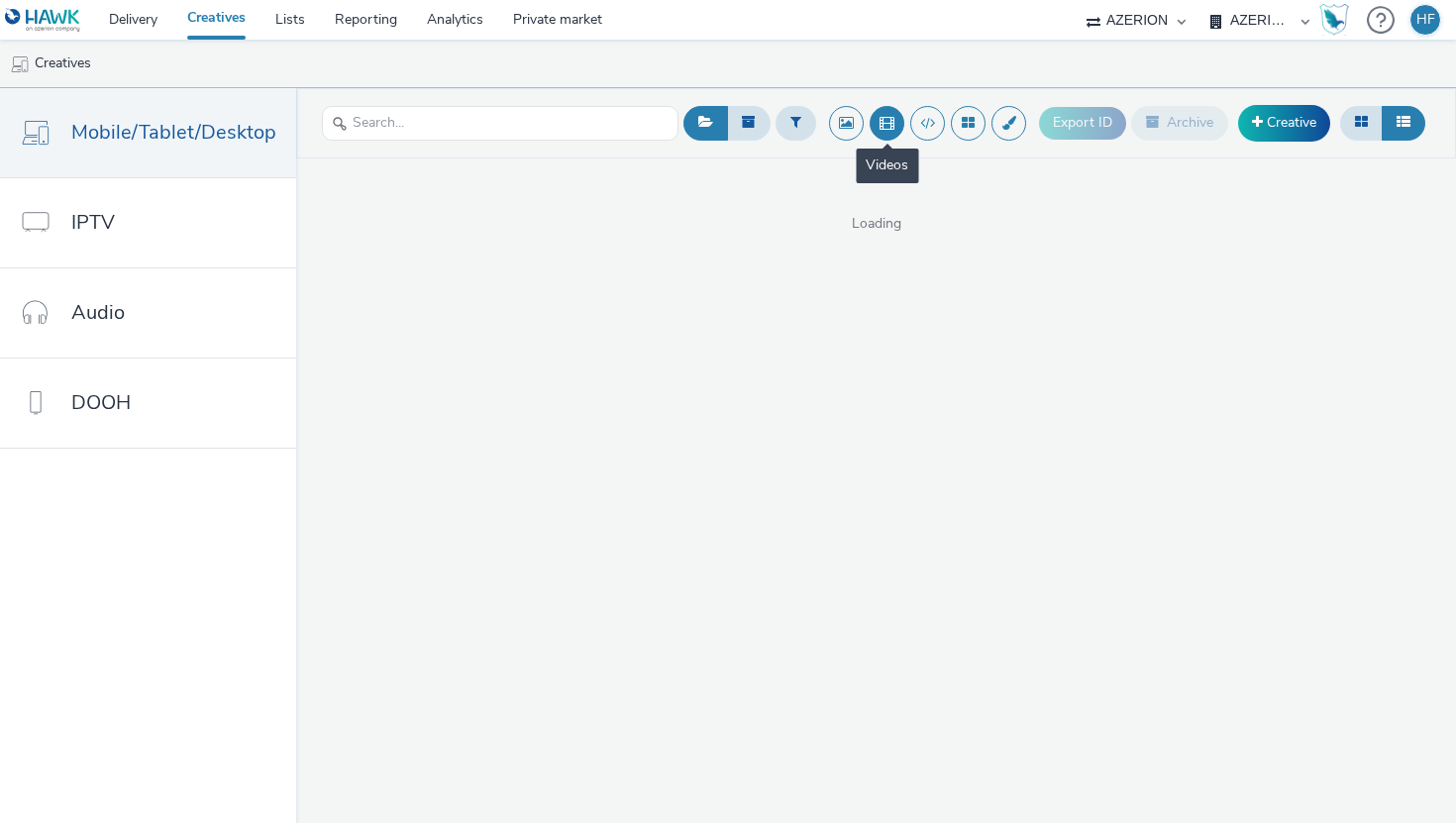click at bounding box center [886, 123] 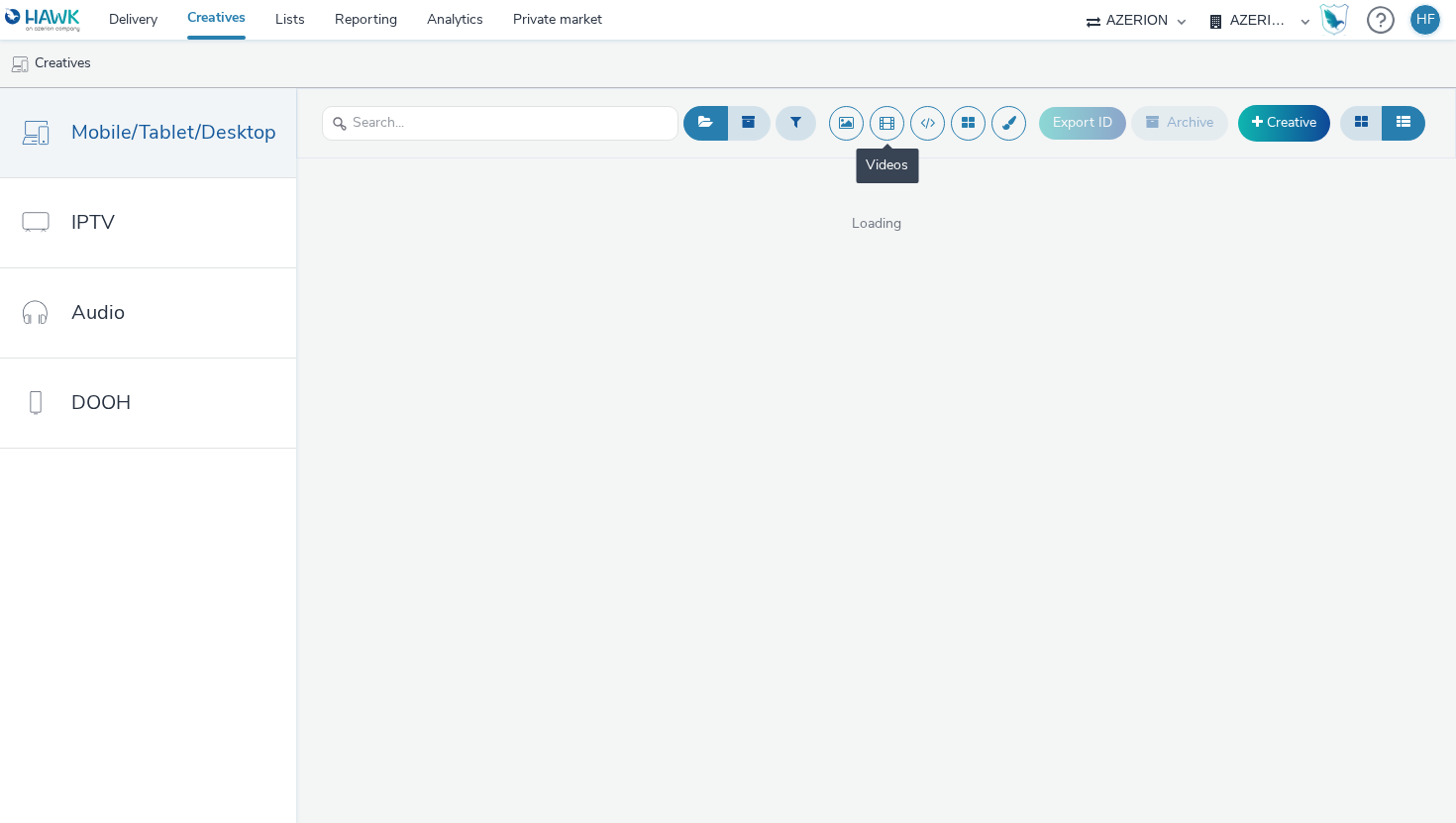 click at bounding box center (886, 123) 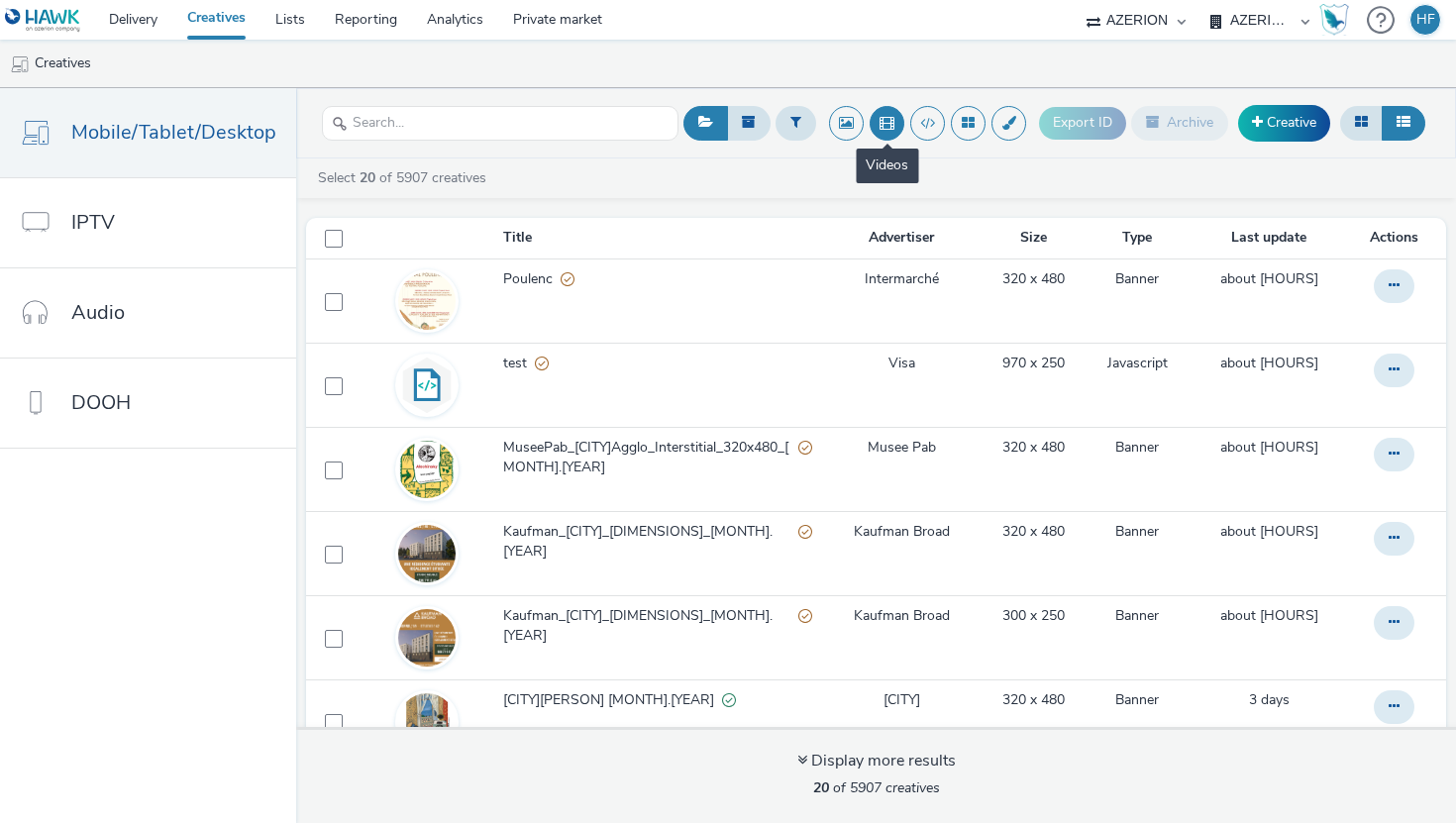 click at bounding box center (886, 123) 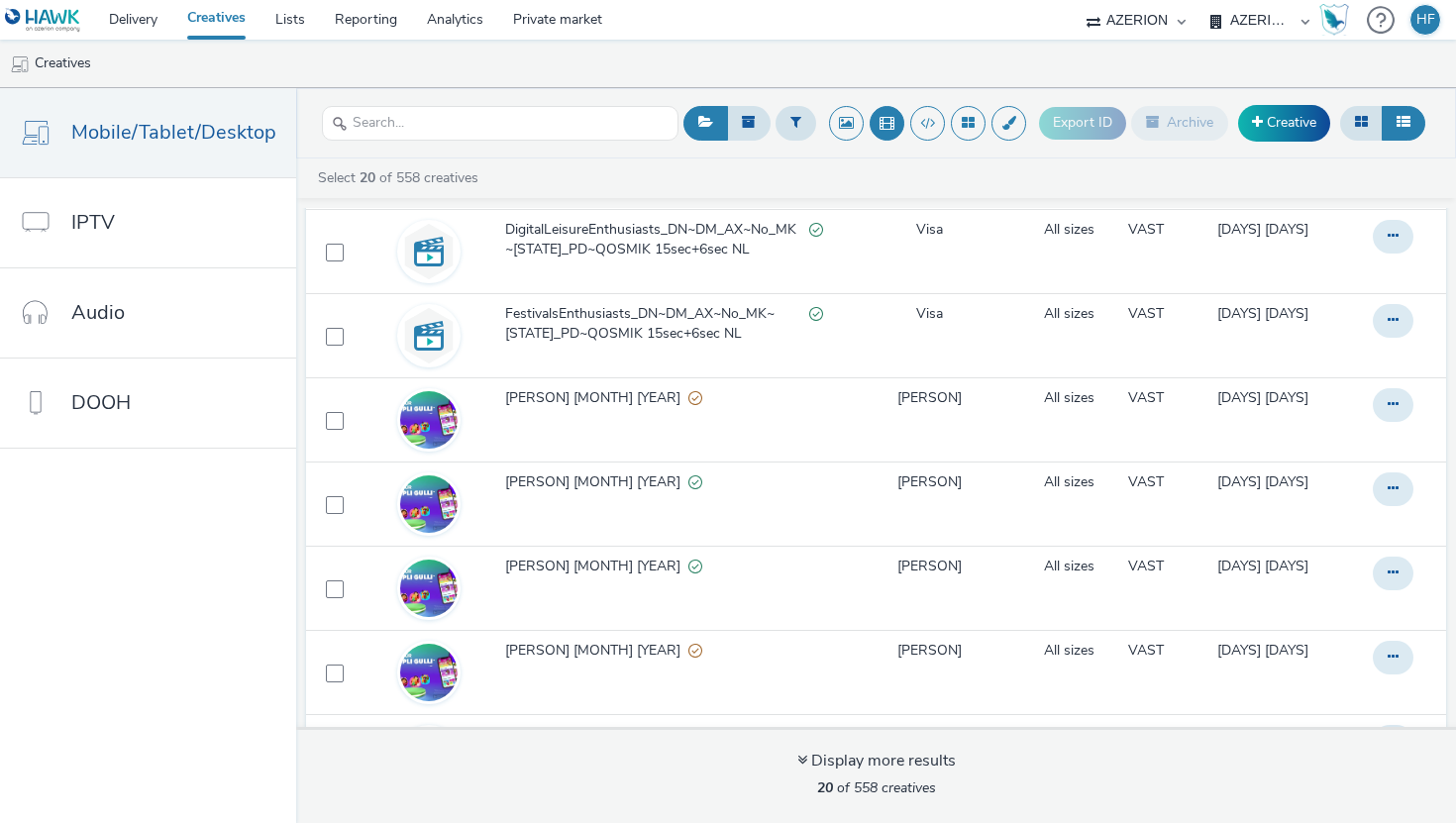 scroll, scrollTop: 1247, scrollLeft: 0, axis: vertical 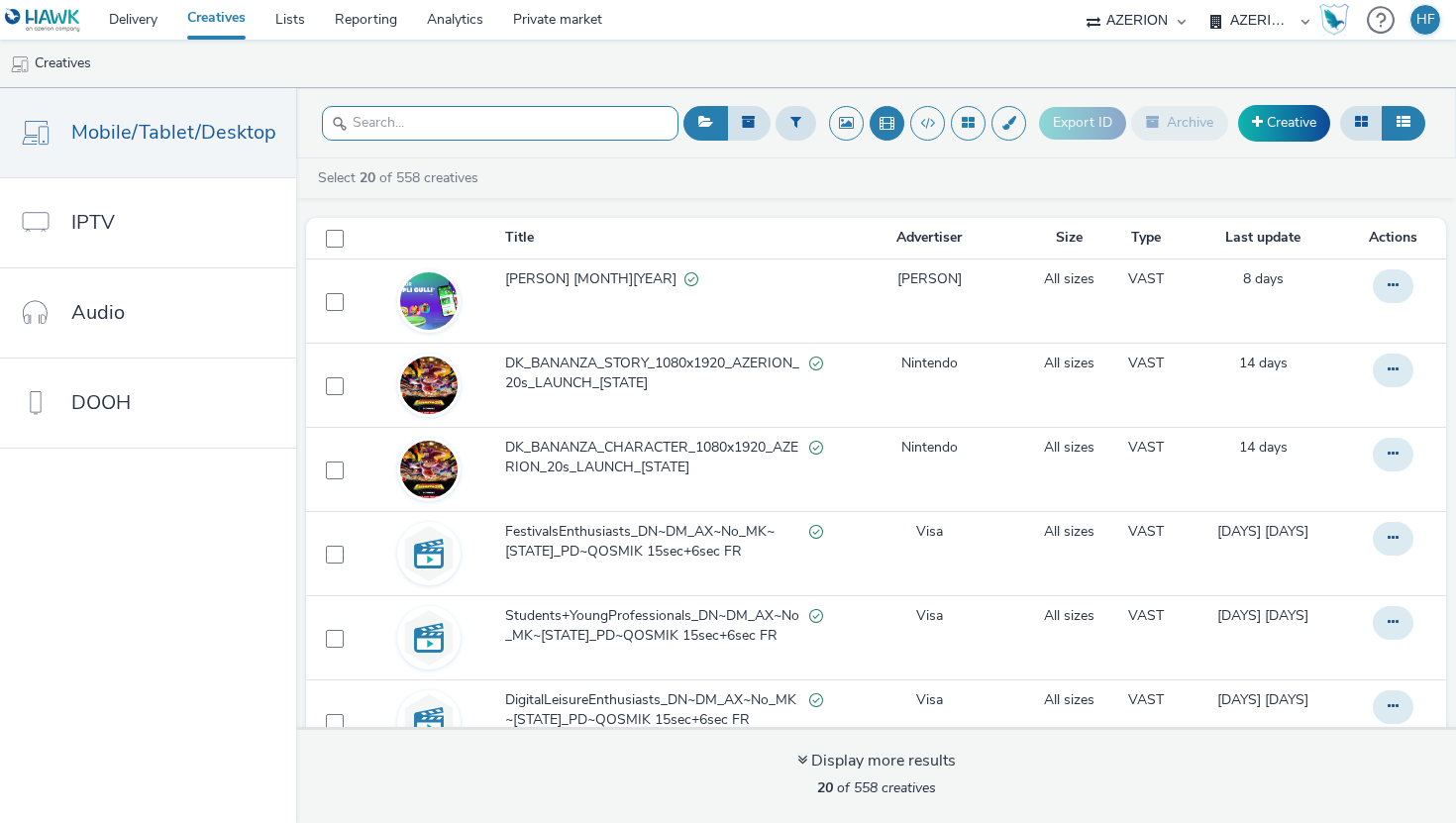 click at bounding box center [500, 123] 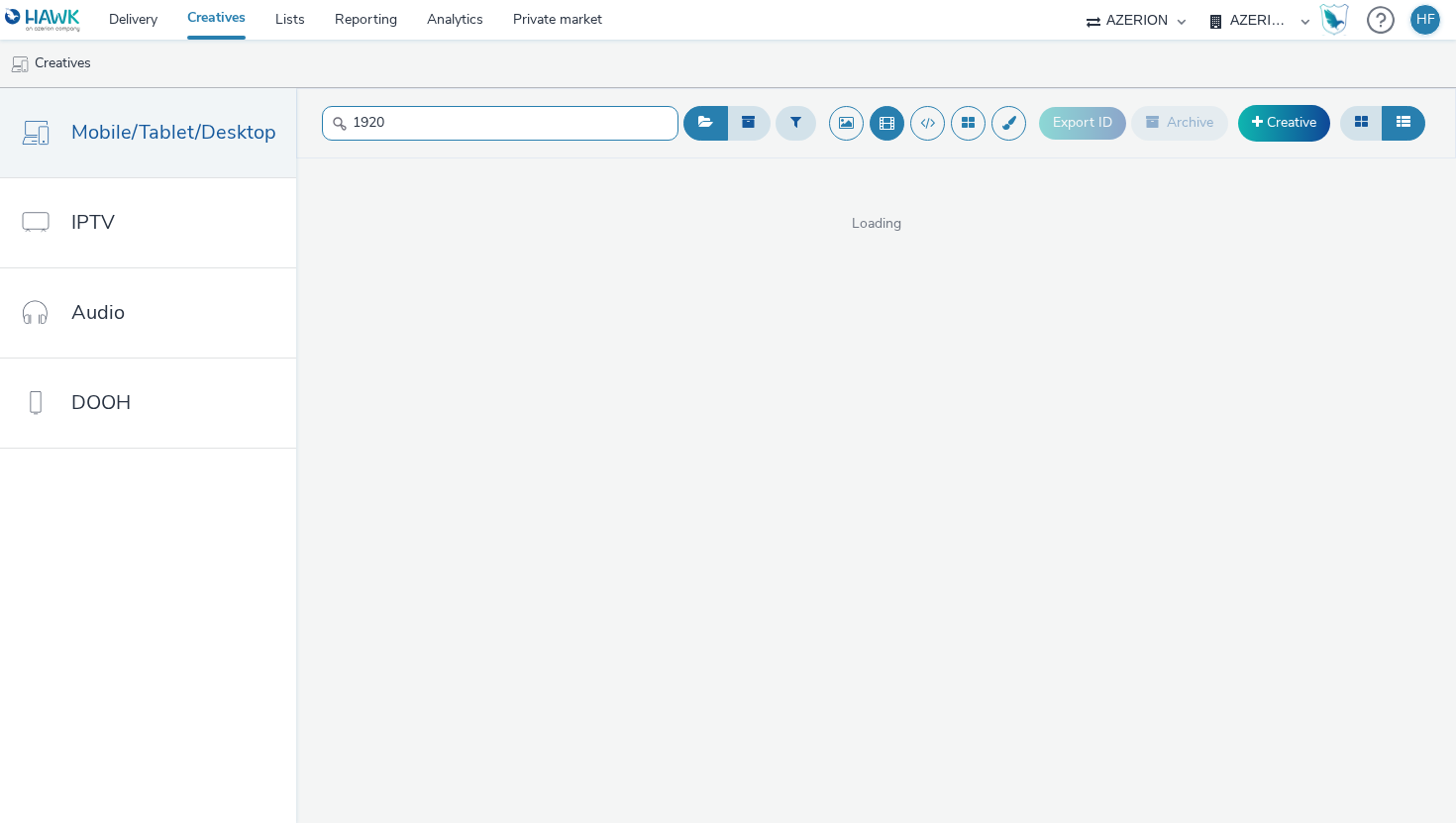 type on "1920" 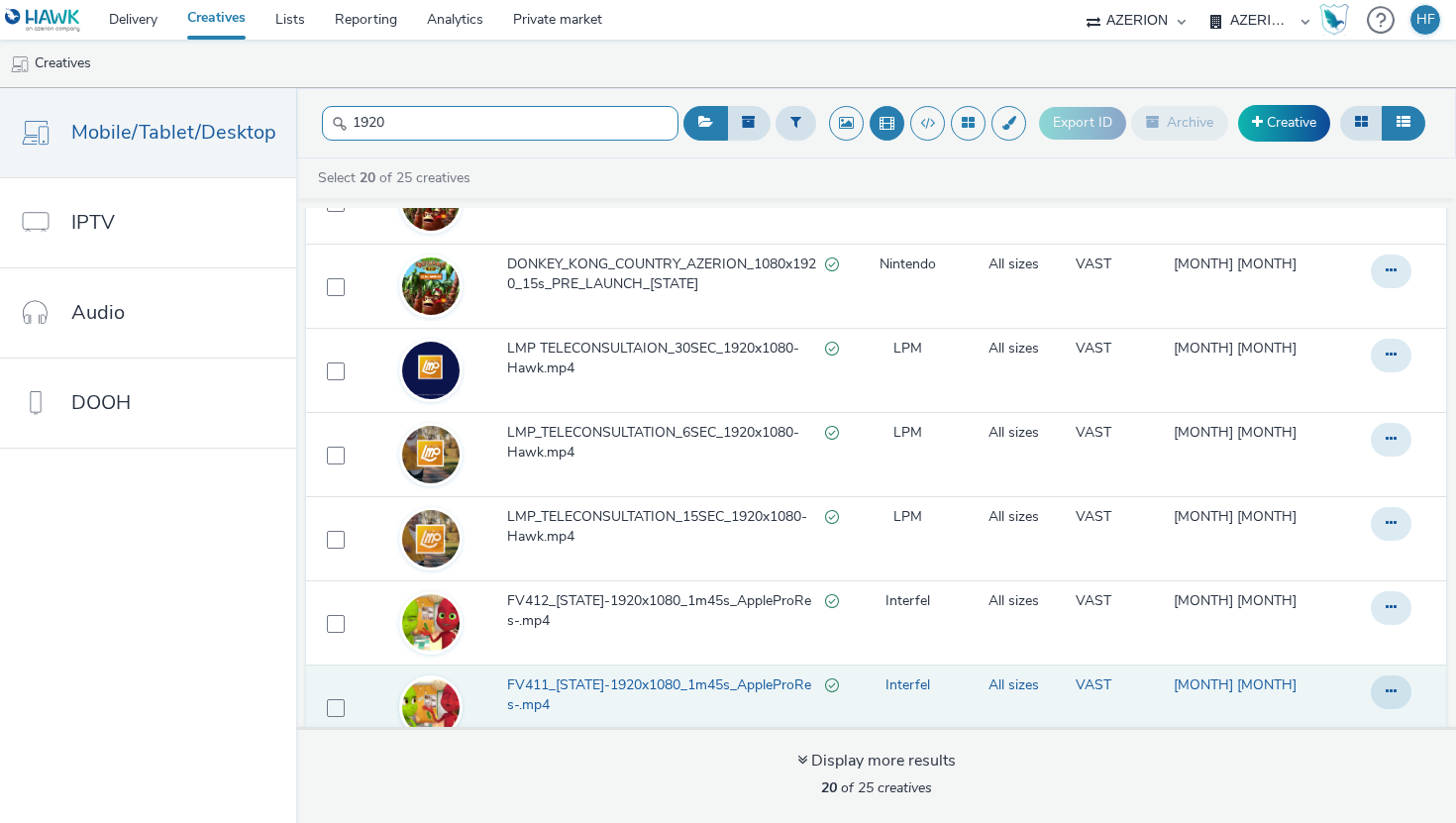 scroll, scrollTop: 448, scrollLeft: 0, axis: vertical 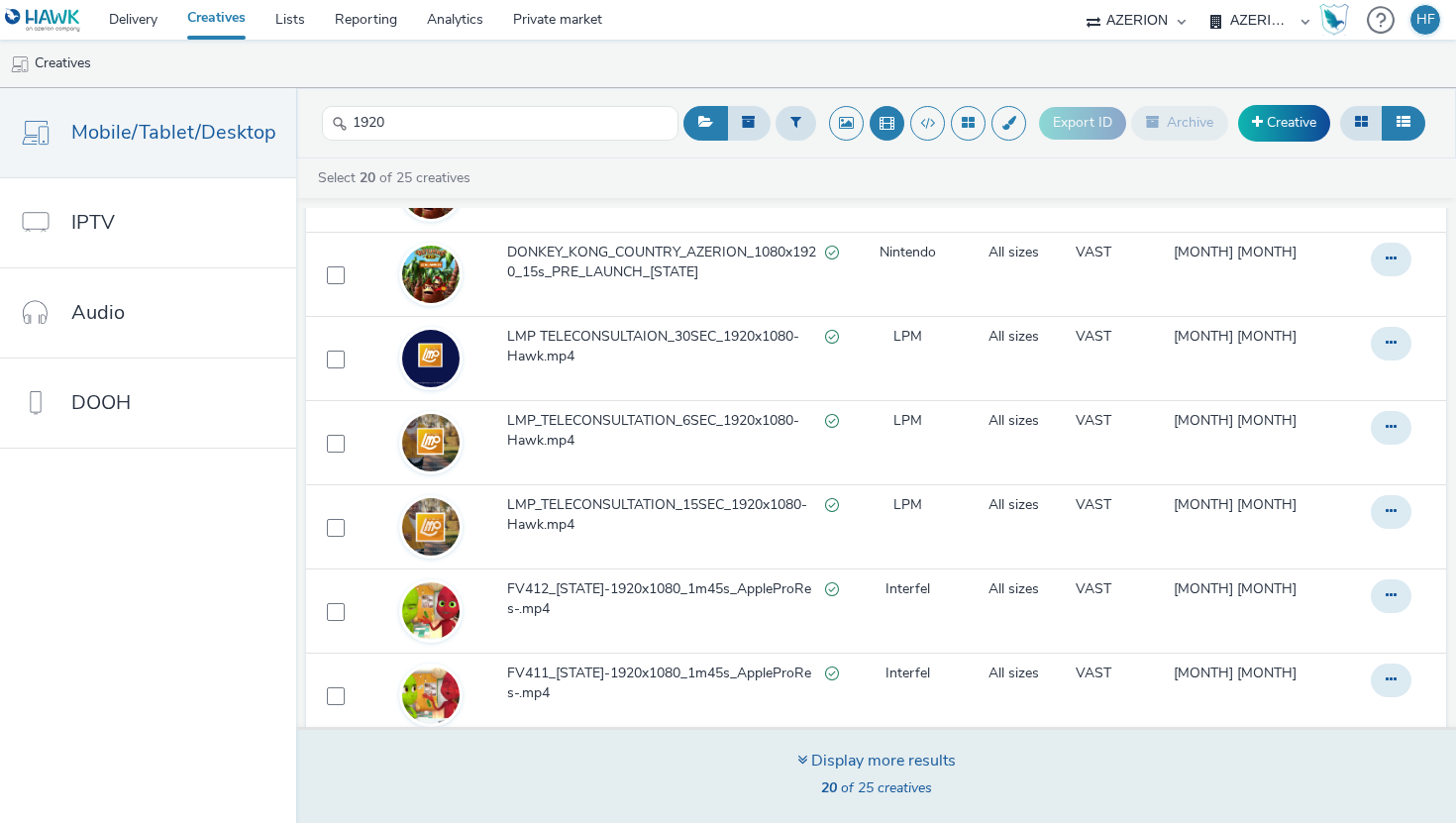 click on "Display more results" at bounding box center [877, 761] 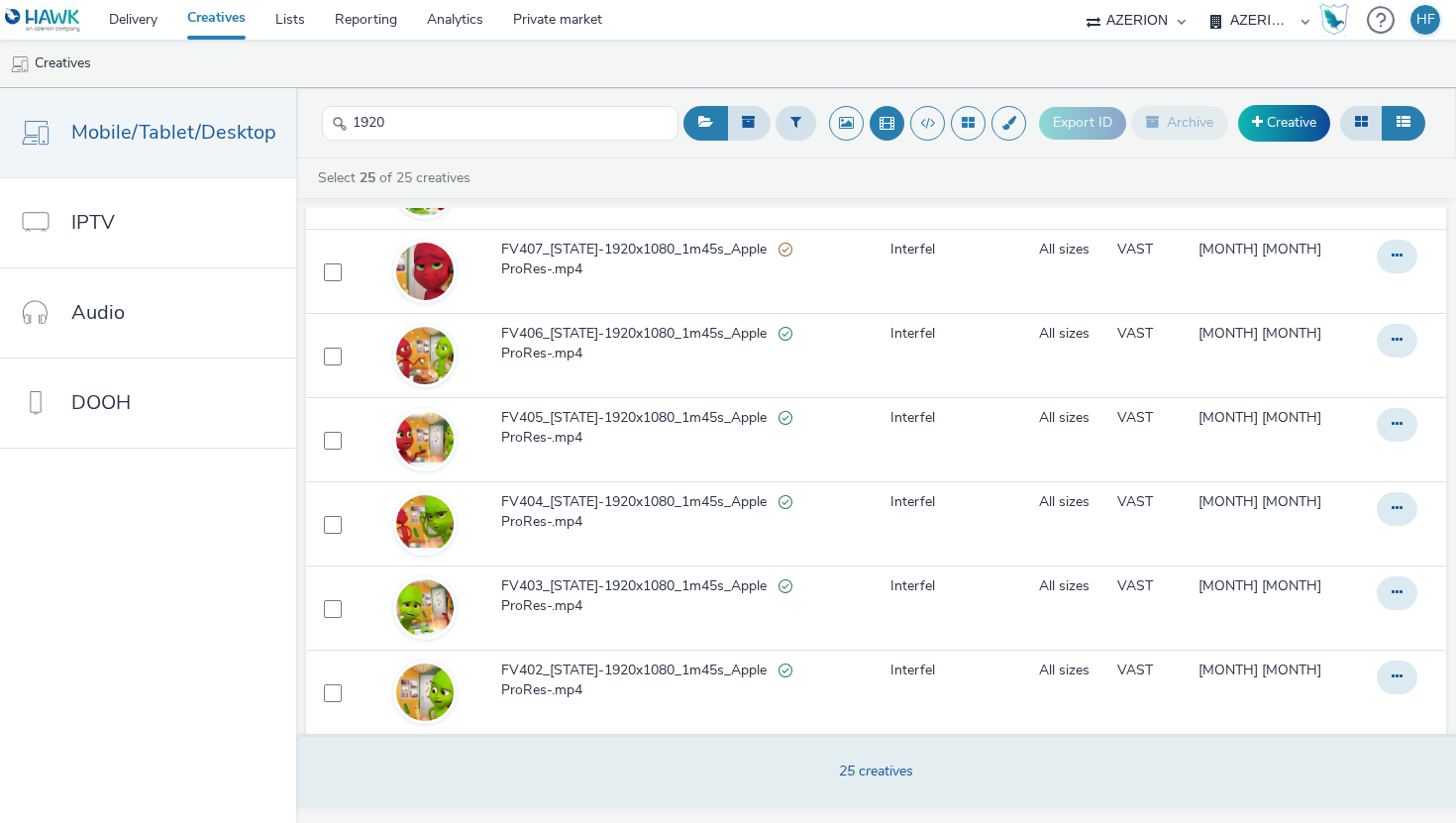 scroll, scrollTop: 1646, scrollLeft: 0, axis: vertical 